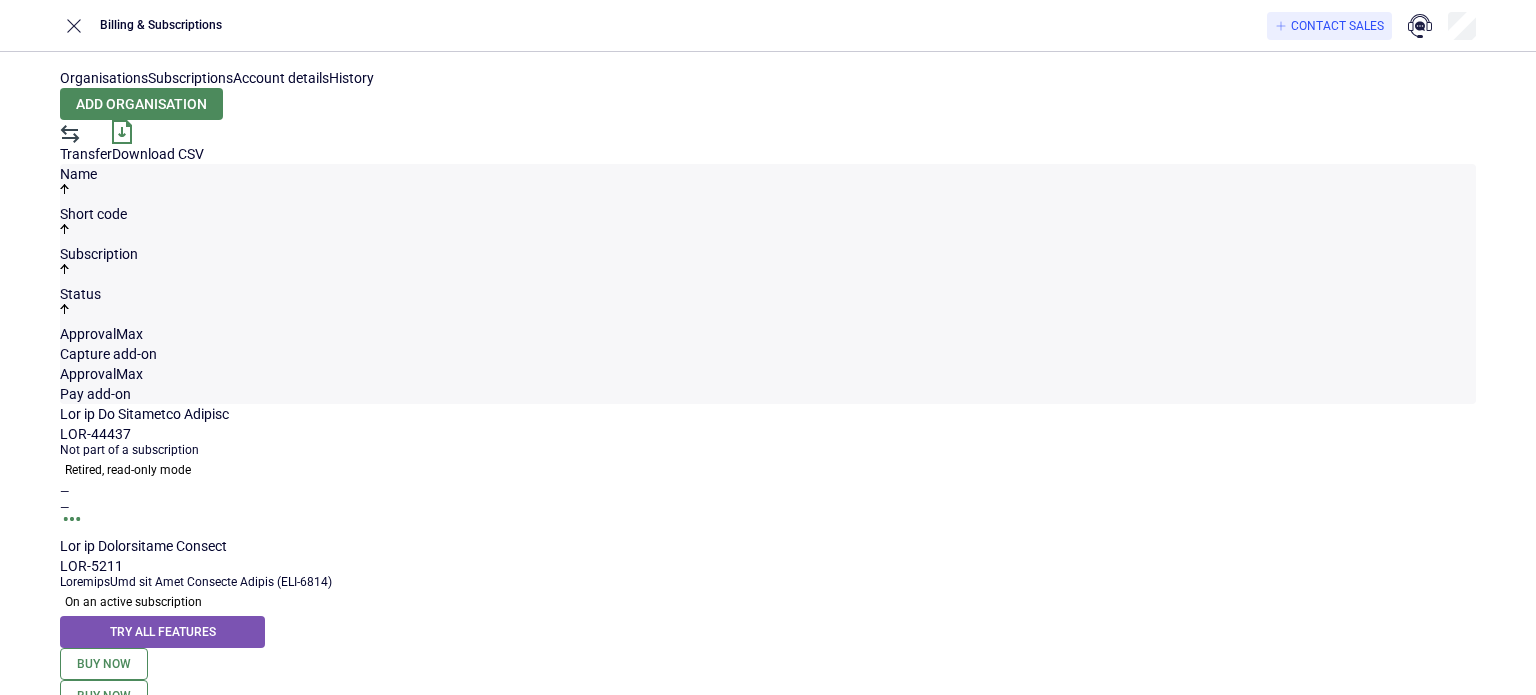 scroll, scrollTop: 0, scrollLeft: 0, axis: both 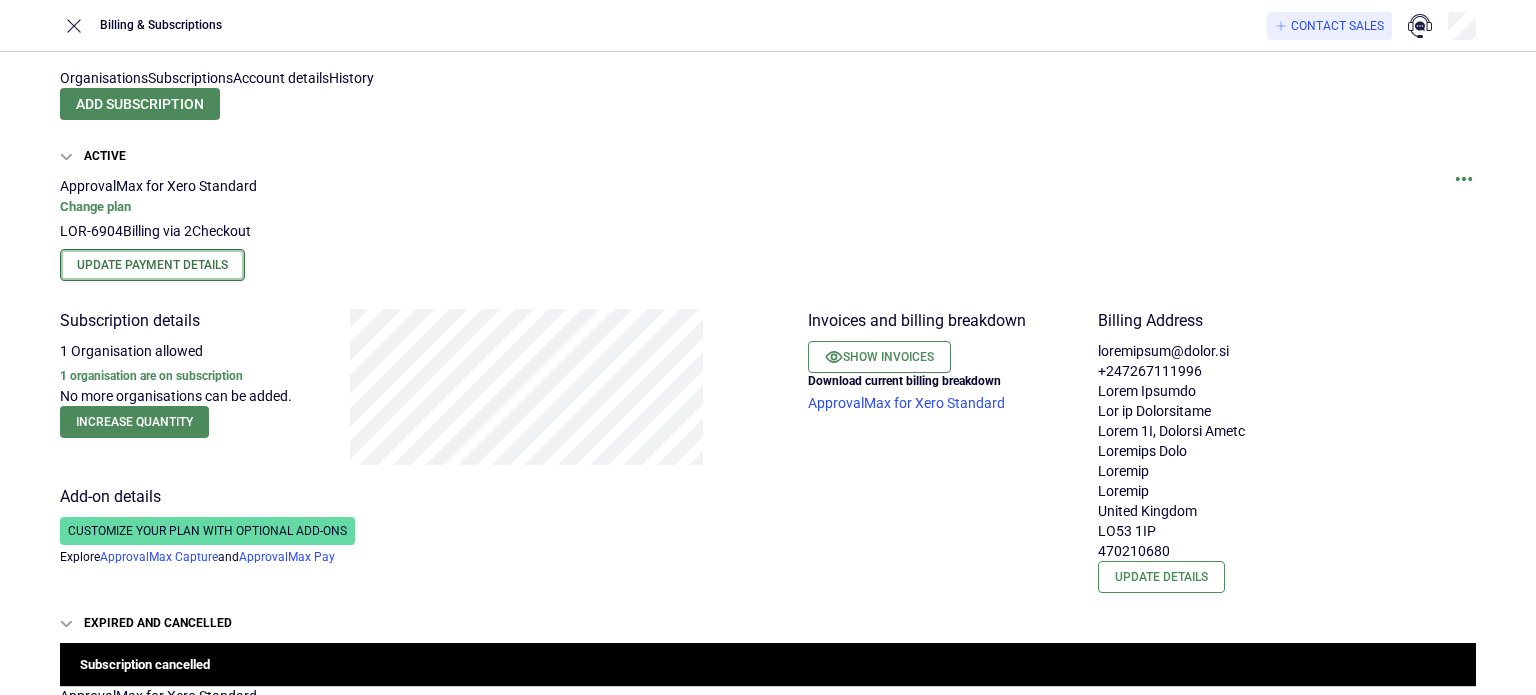 click on "Update Payment Details" at bounding box center (152, 265) 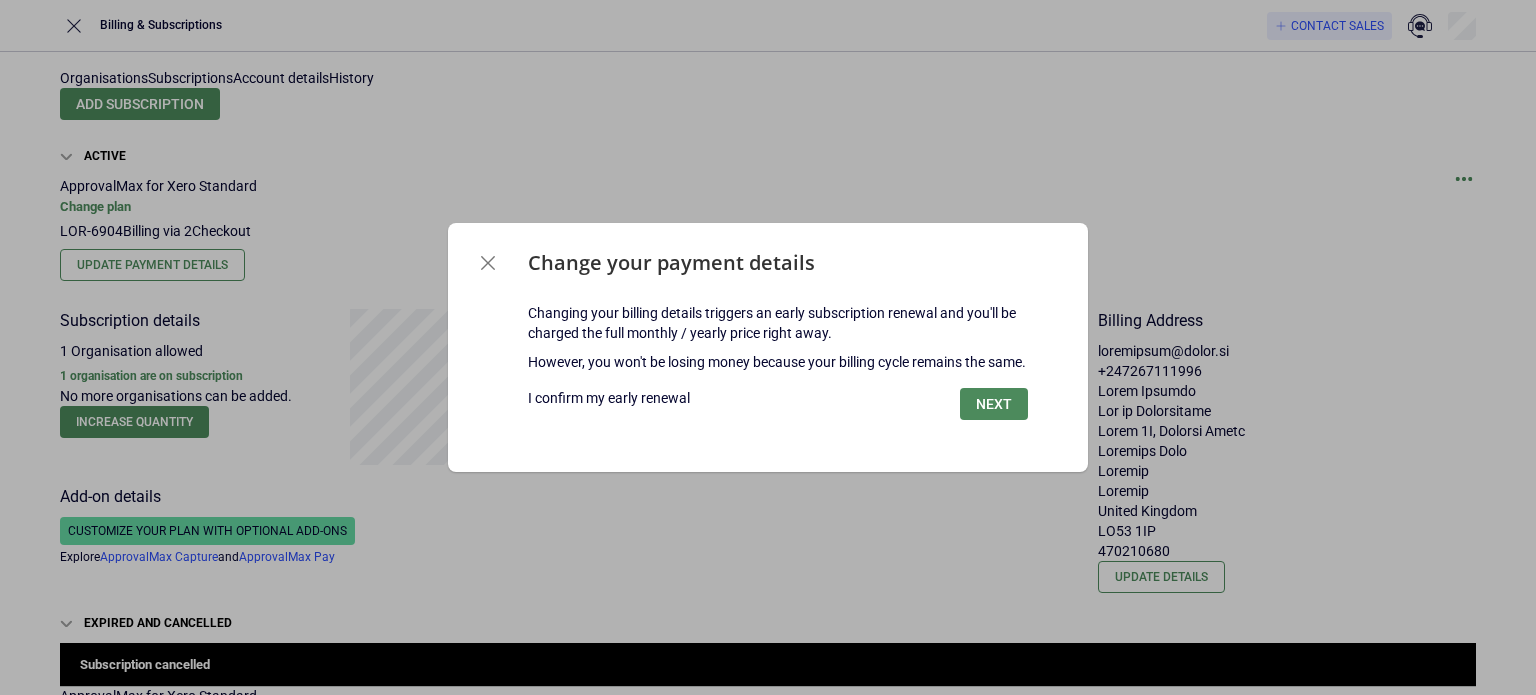 click at bounding box center (609, 388) 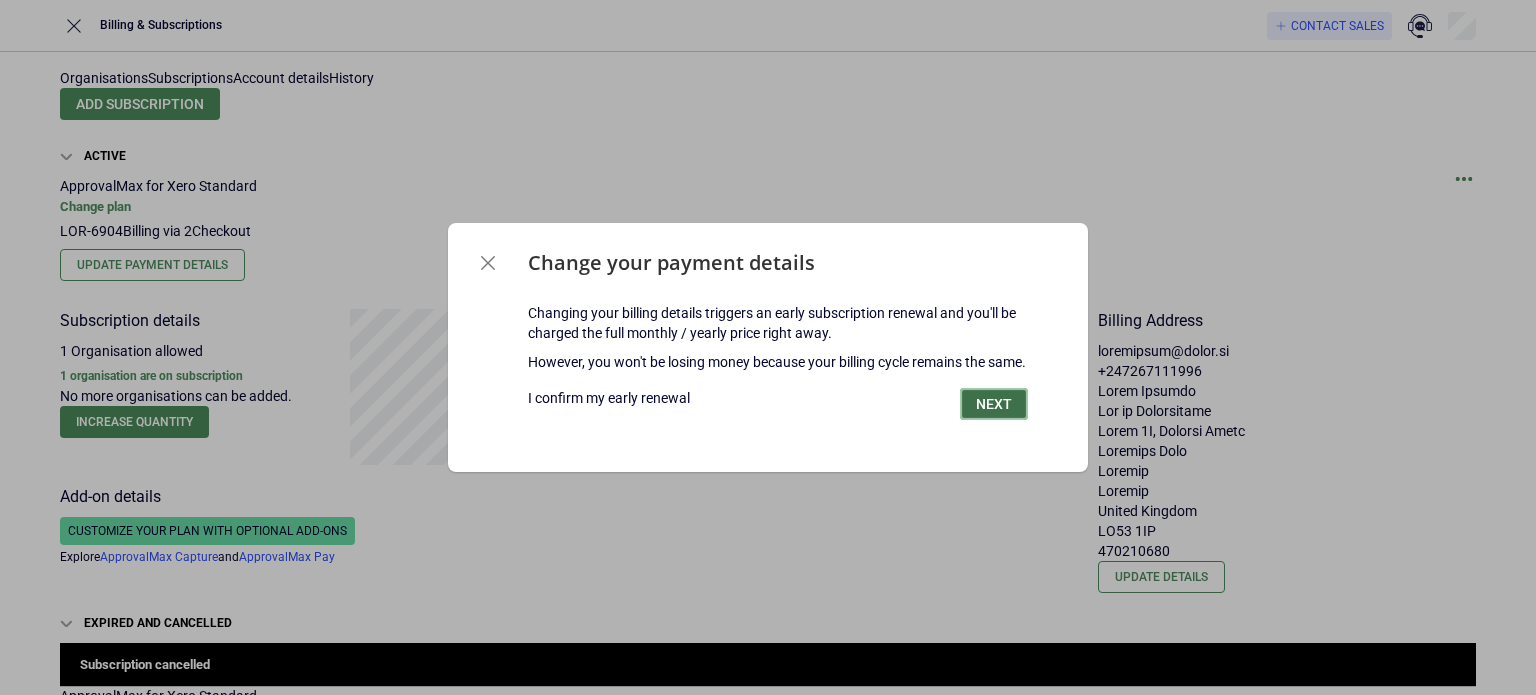 click on "Next" at bounding box center [994, 404] 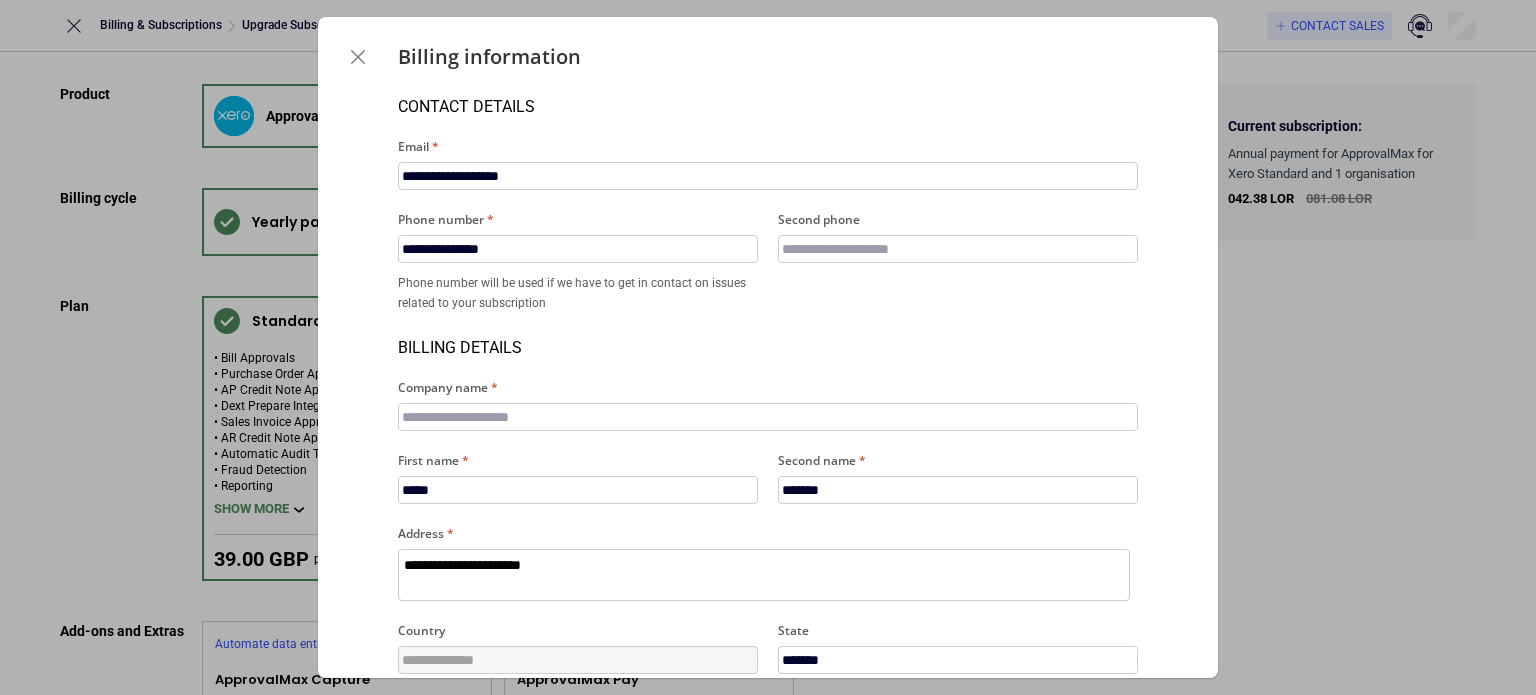scroll, scrollTop: 100, scrollLeft: 0, axis: vertical 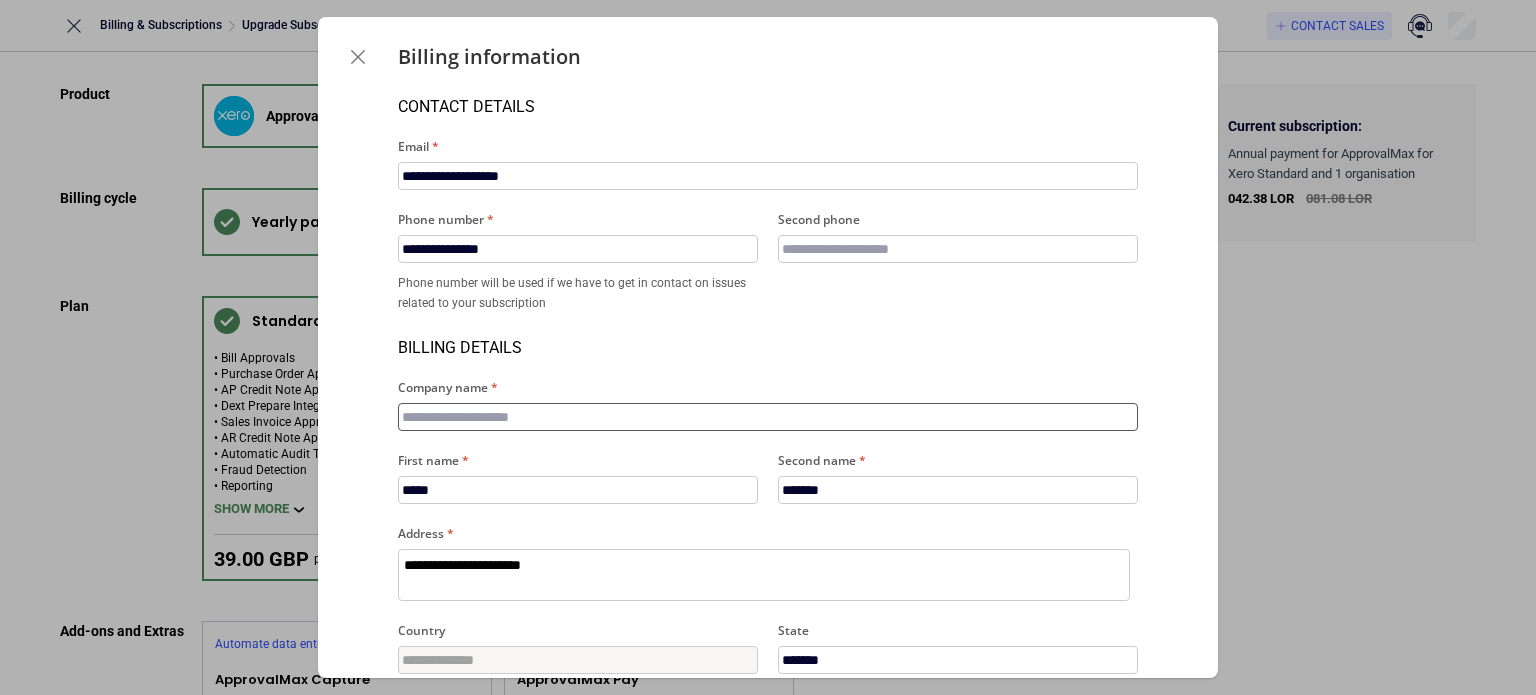 click on "Company name" at bounding box center (768, 417) 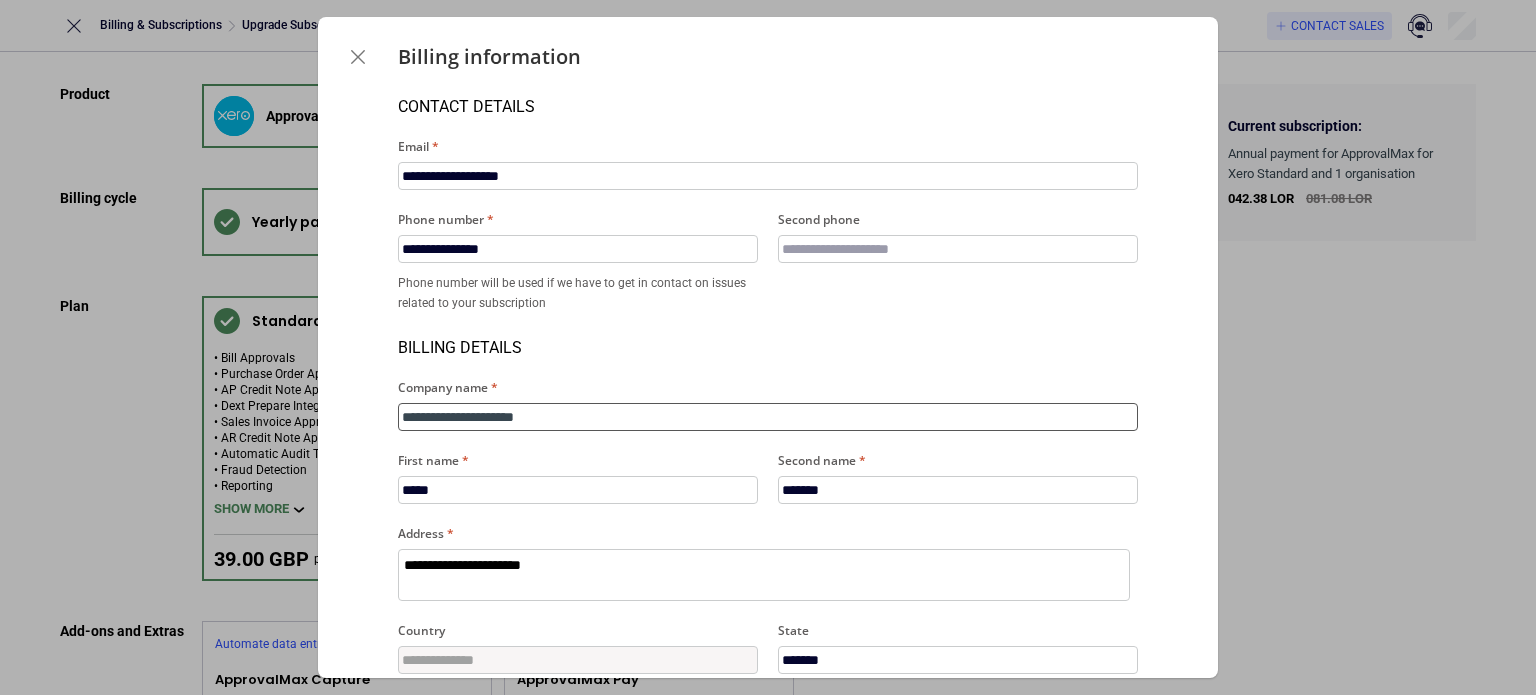 scroll, scrollTop: 0, scrollLeft: 0, axis: both 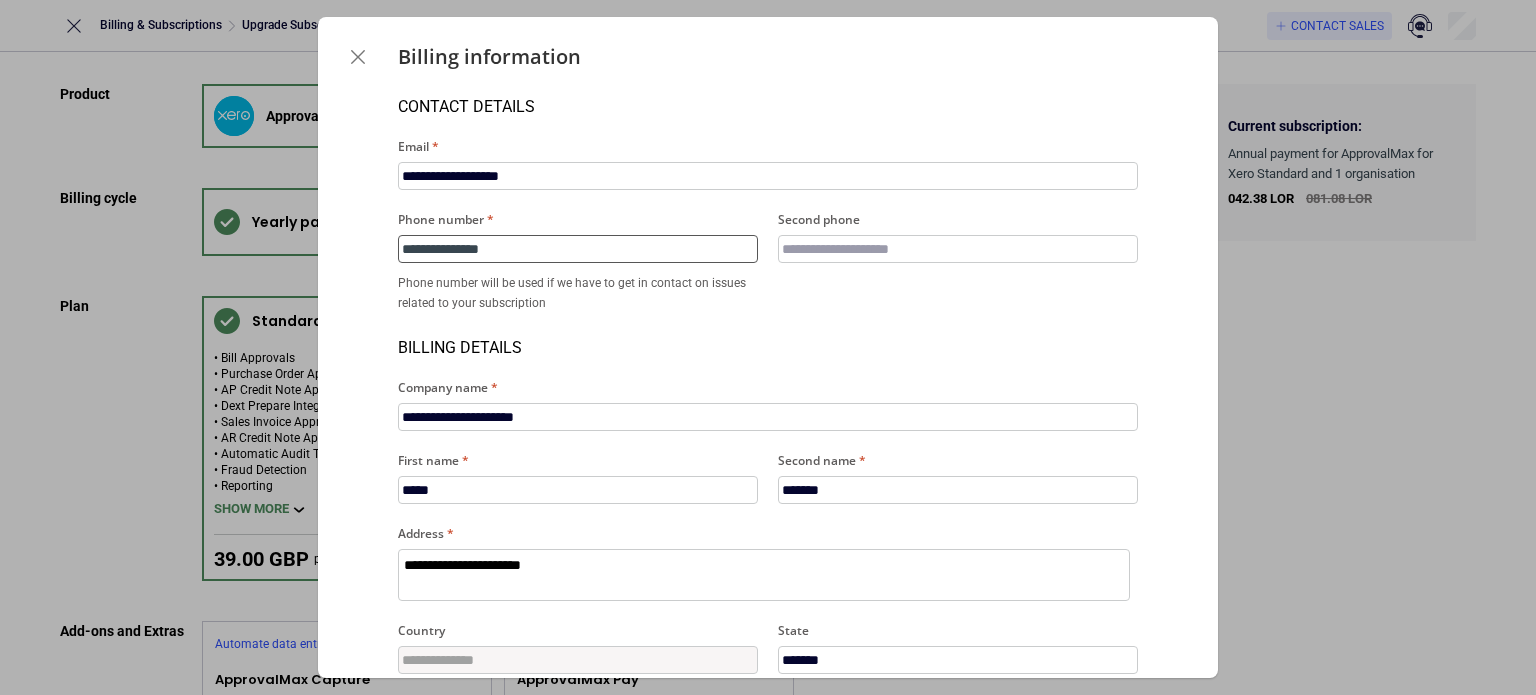 click on "**********" at bounding box center (578, 249) 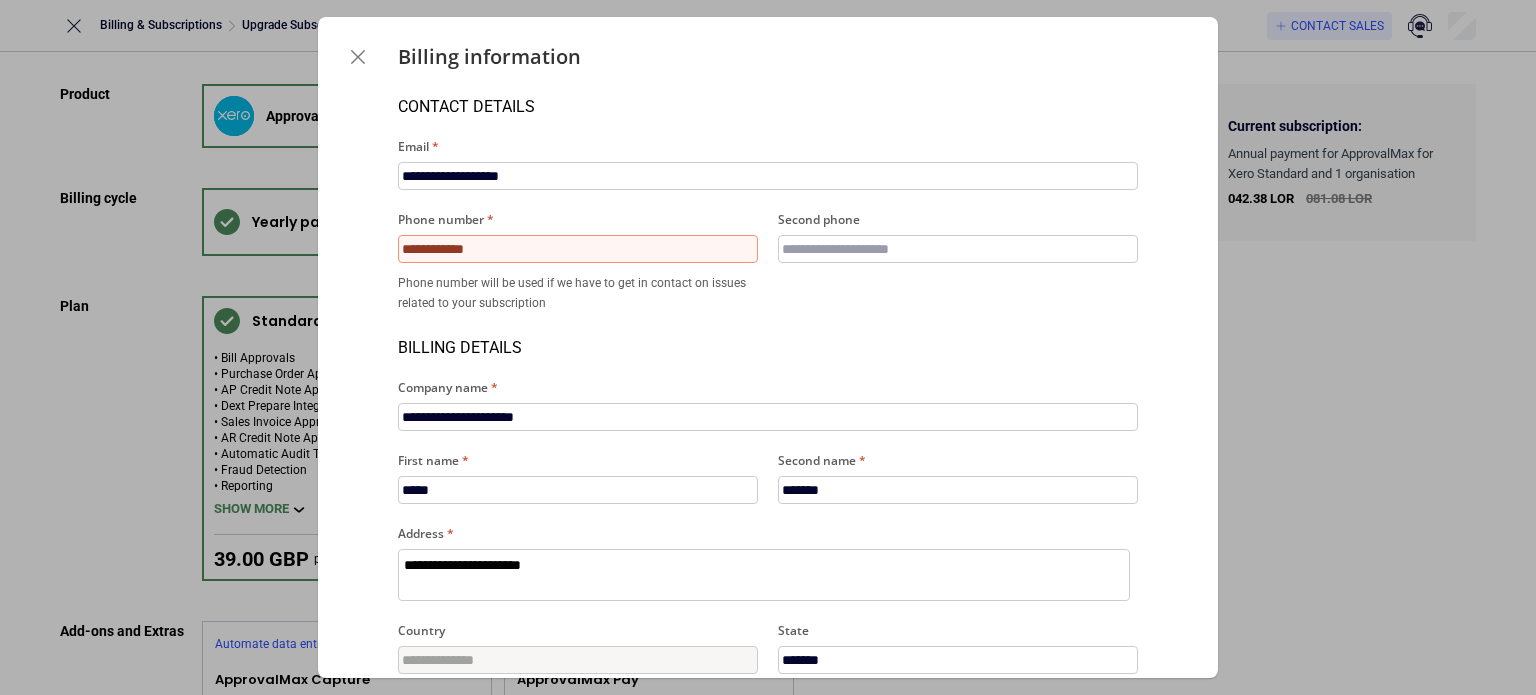 click on "**********" at bounding box center (578, 249) 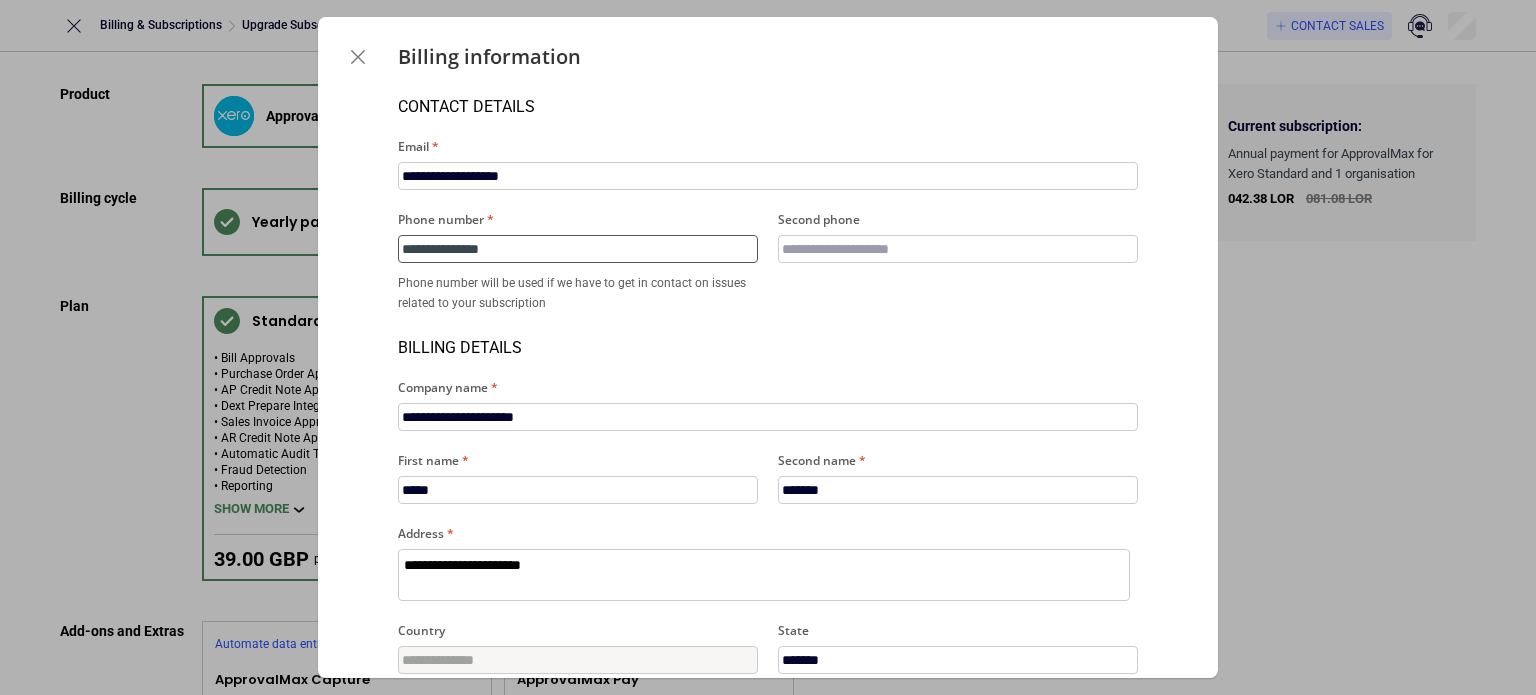 scroll, scrollTop: 280, scrollLeft: 0, axis: vertical 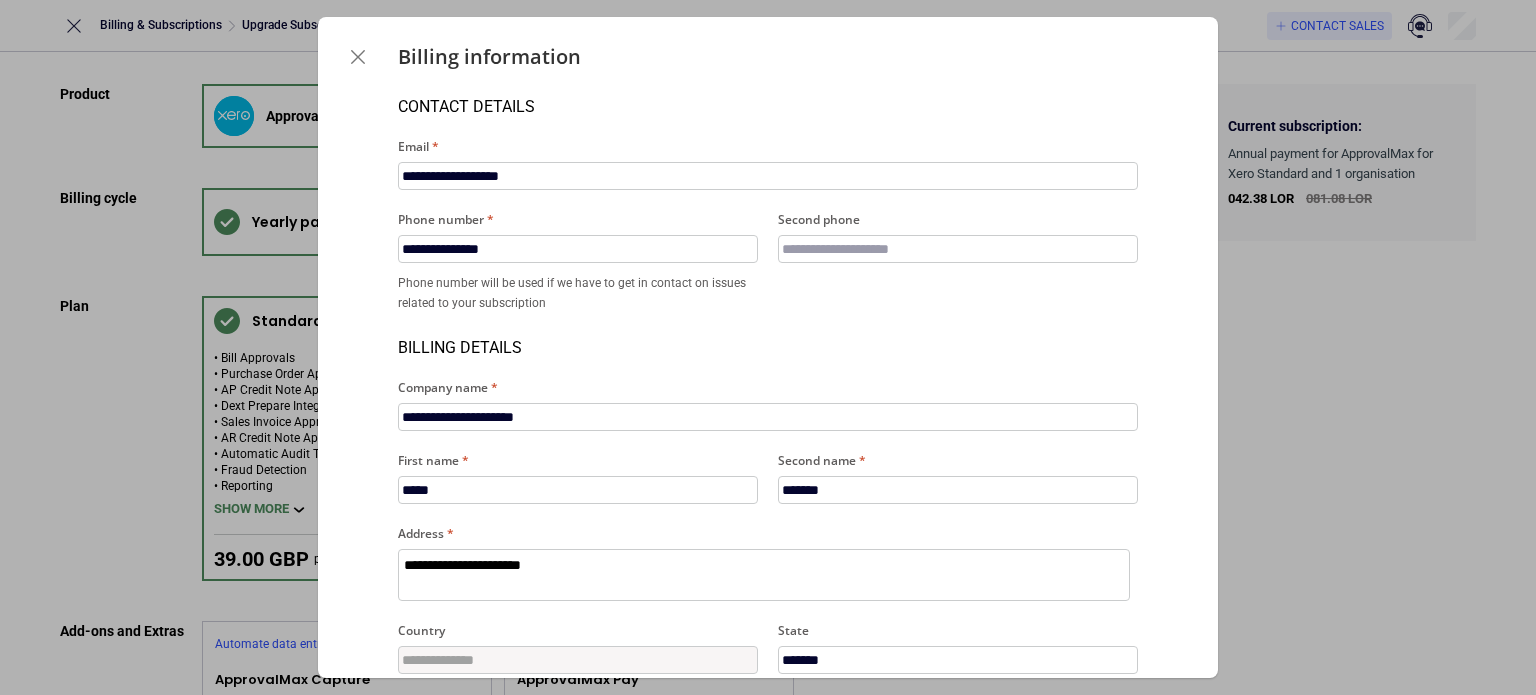 click on "Proceed to checkout" at bounding box center [768, 906] 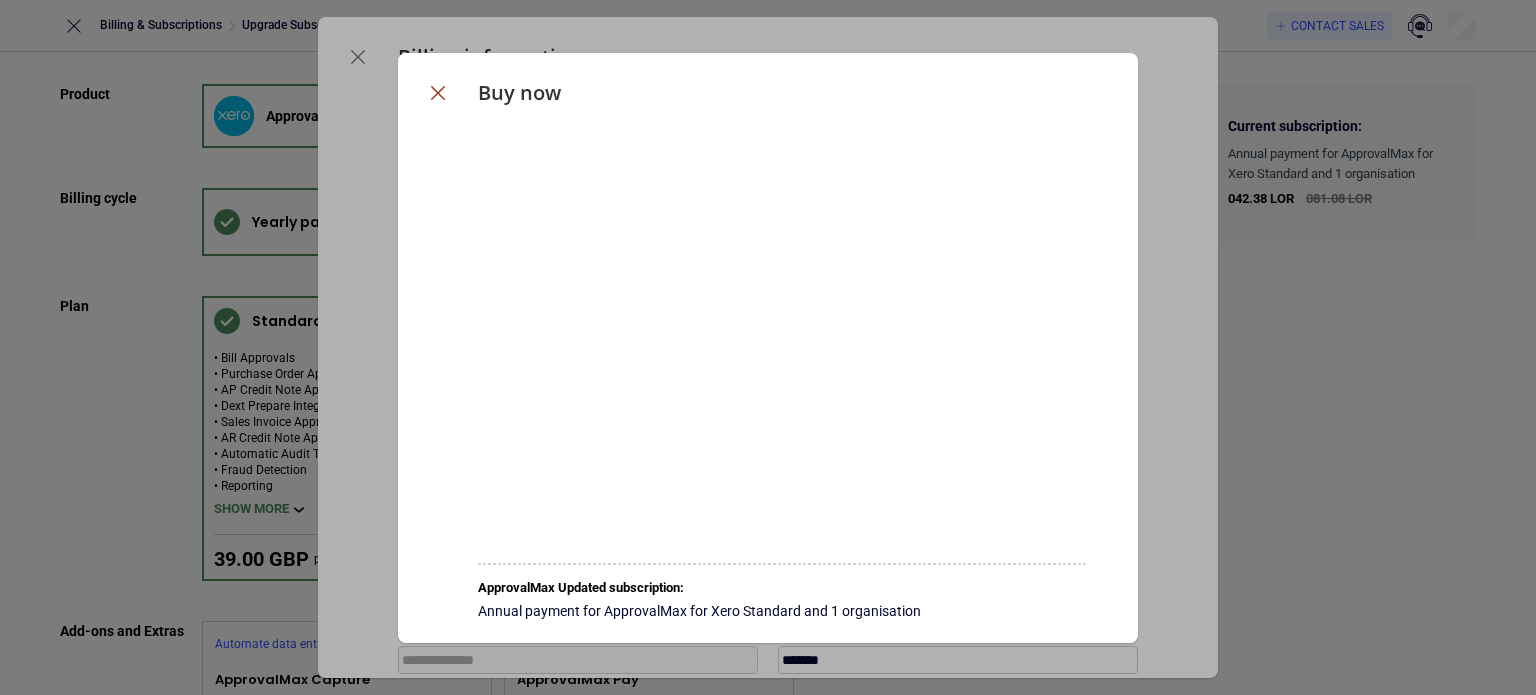 click at bounding box center (438, 93) 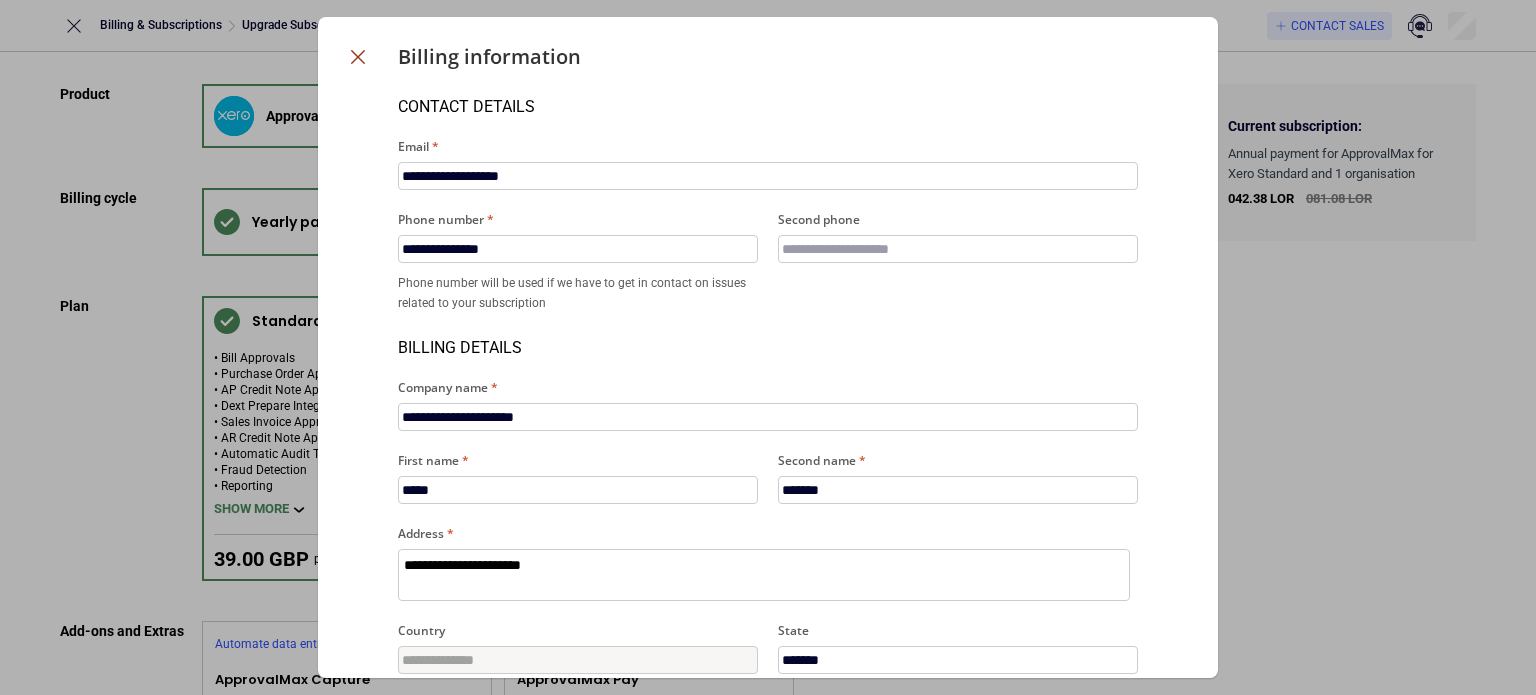 click at bounding box center [358, 57] 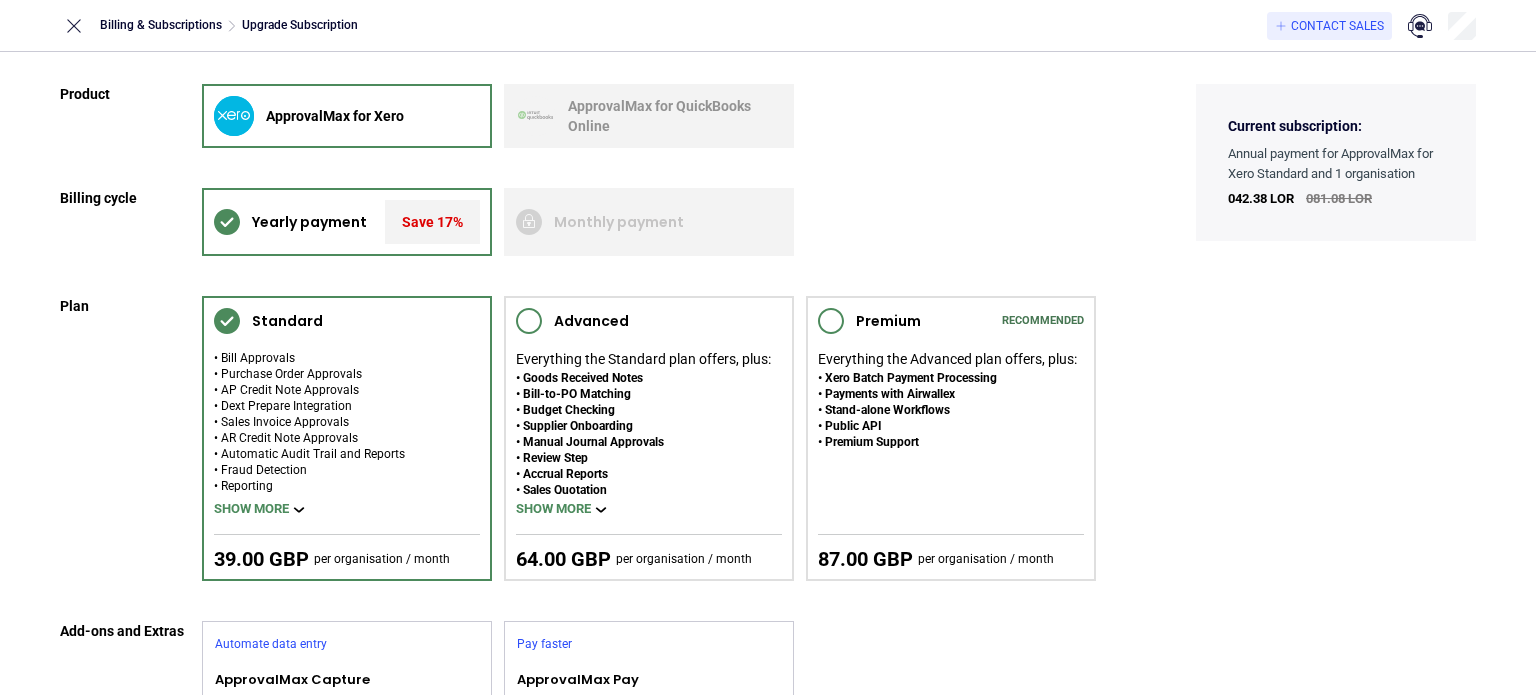 click on "Upgrade Subscription" at bounding box center (300, 25) 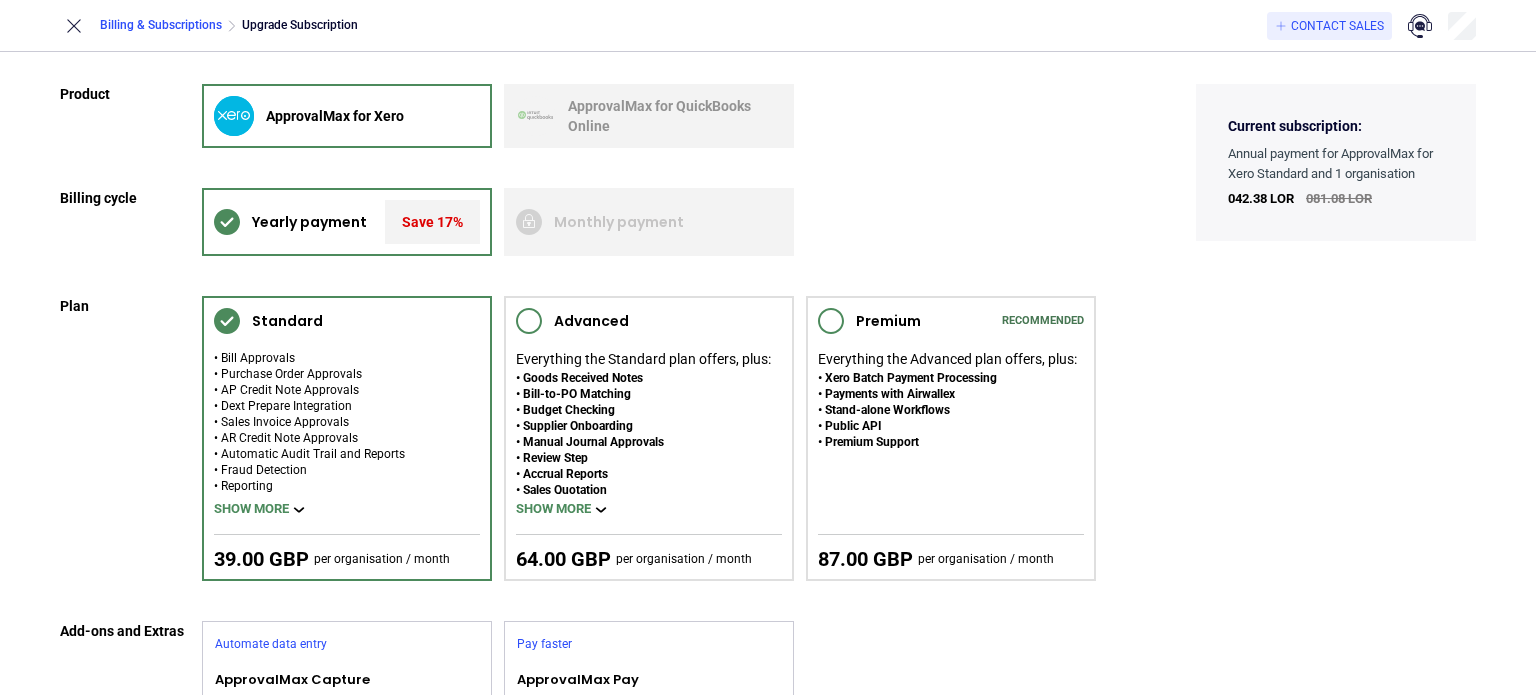 click on "Billing & Subscriptions" at bounding box center (161, 25) 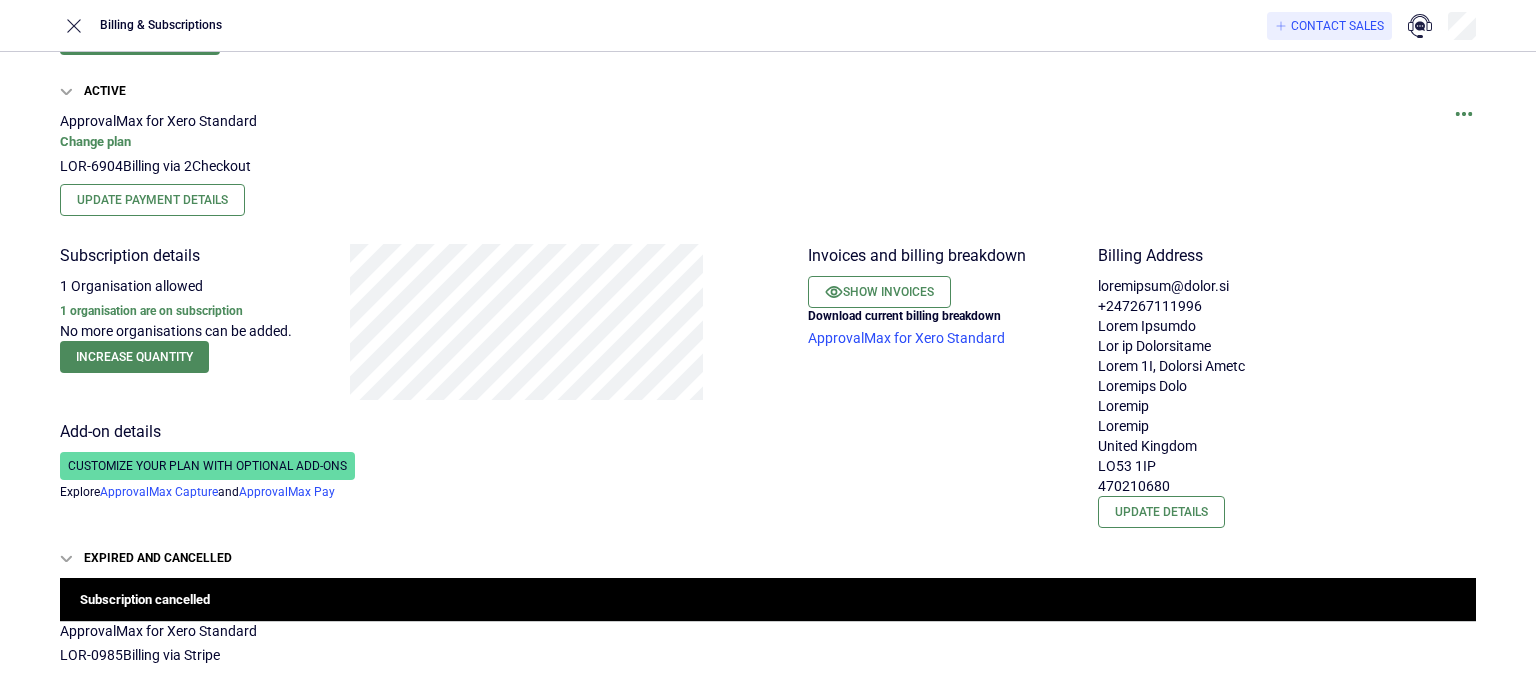 scroll, scrollTop: 100, scrollLeft: 0, axis: vertical 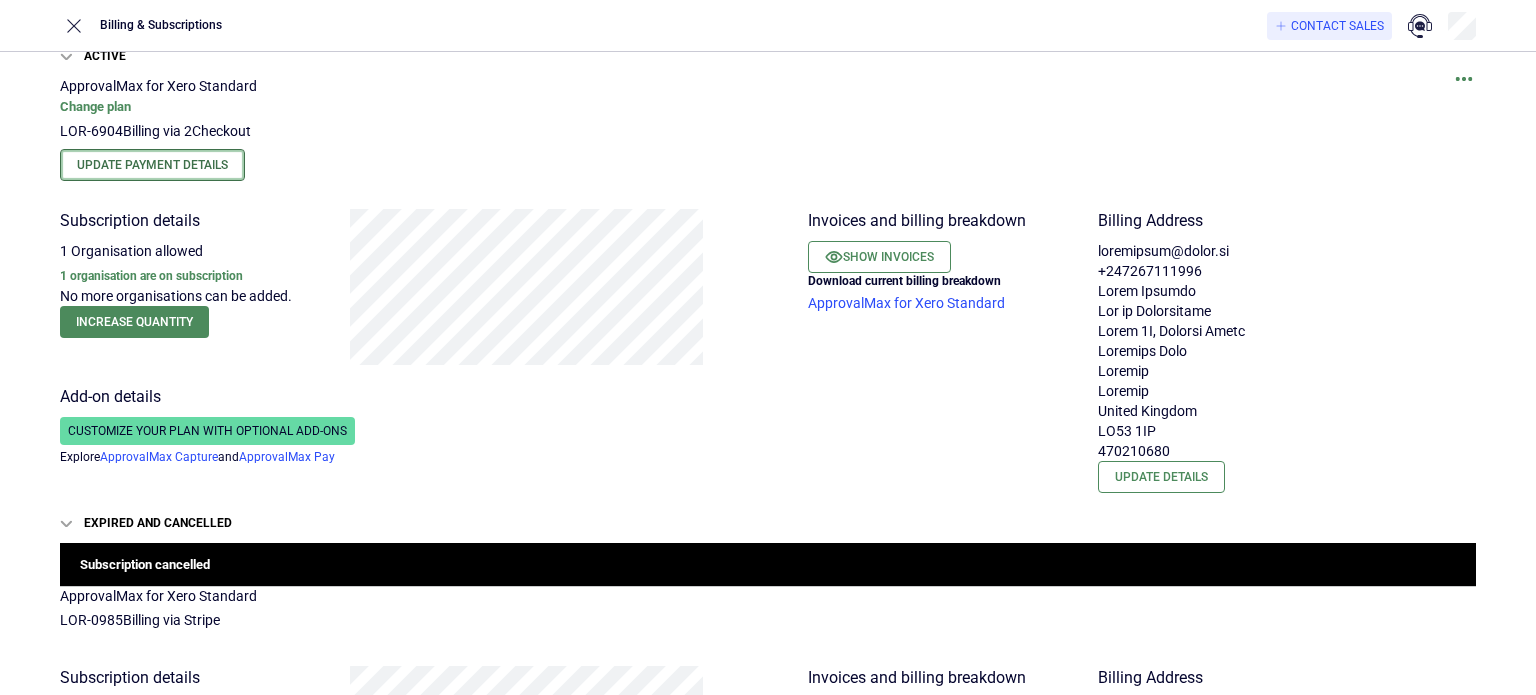 click on "Update Payment Details" at bounding box center (152, 165) 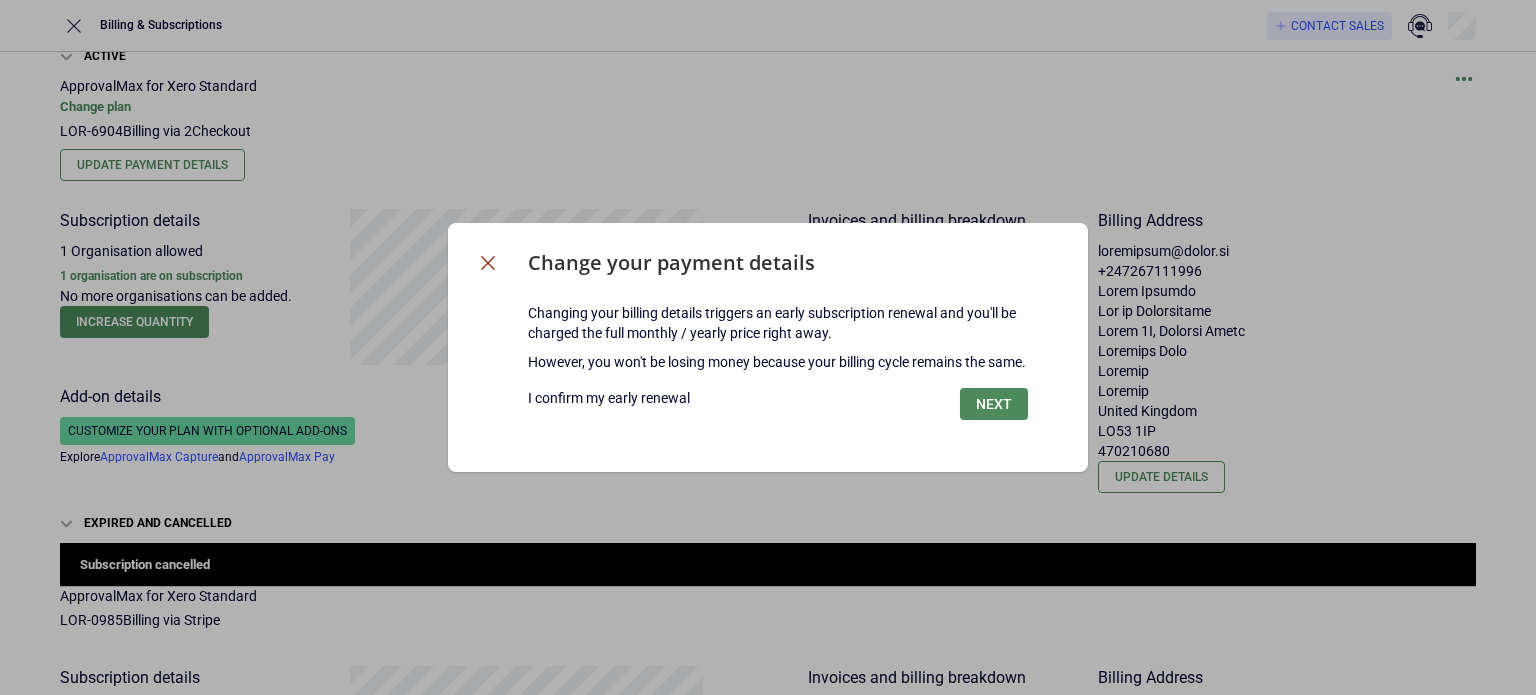 click at bounding box center [488, 263] 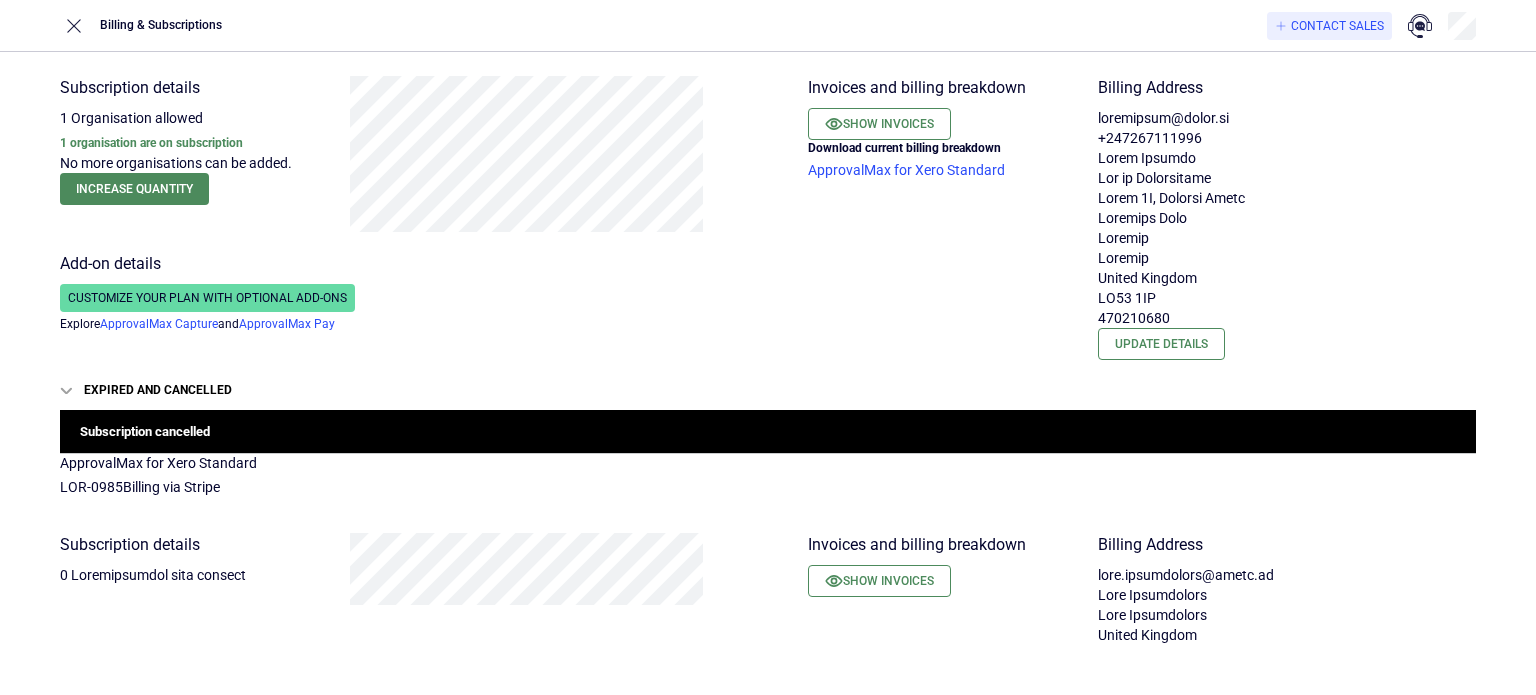 scroll, scrollTop: 0, scrollLeft: 0, axis: both 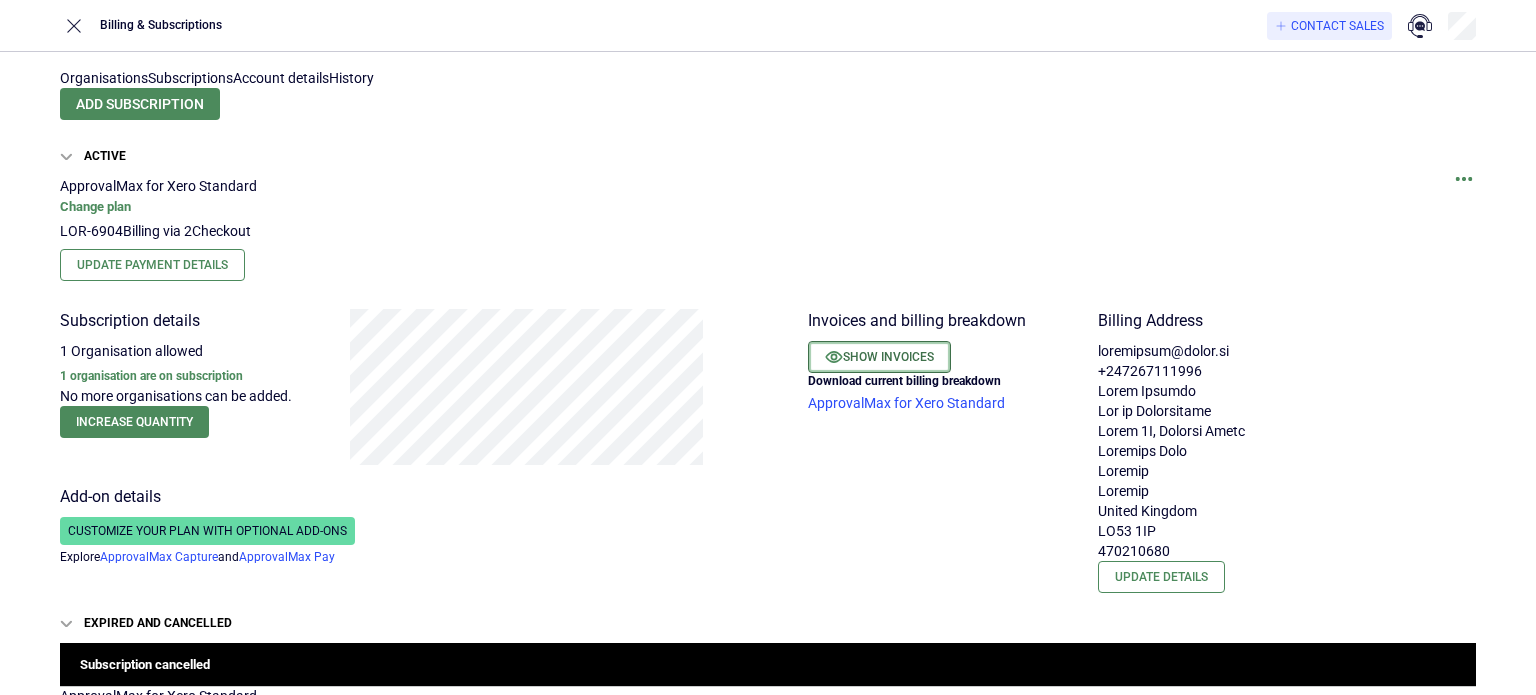 click on "Show invoices" at bounding box center (879, 357) 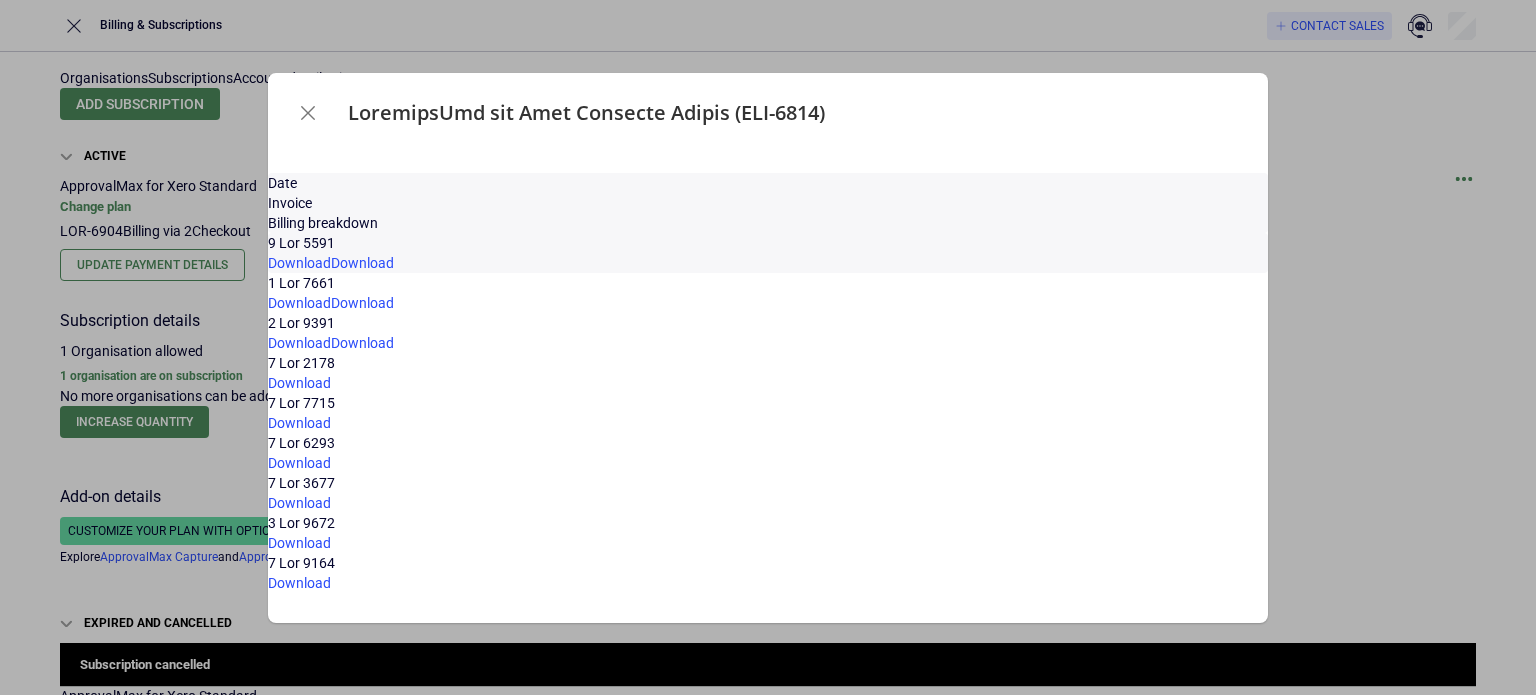 click on "9 Lor 6136" at bounding box center (768, 243) 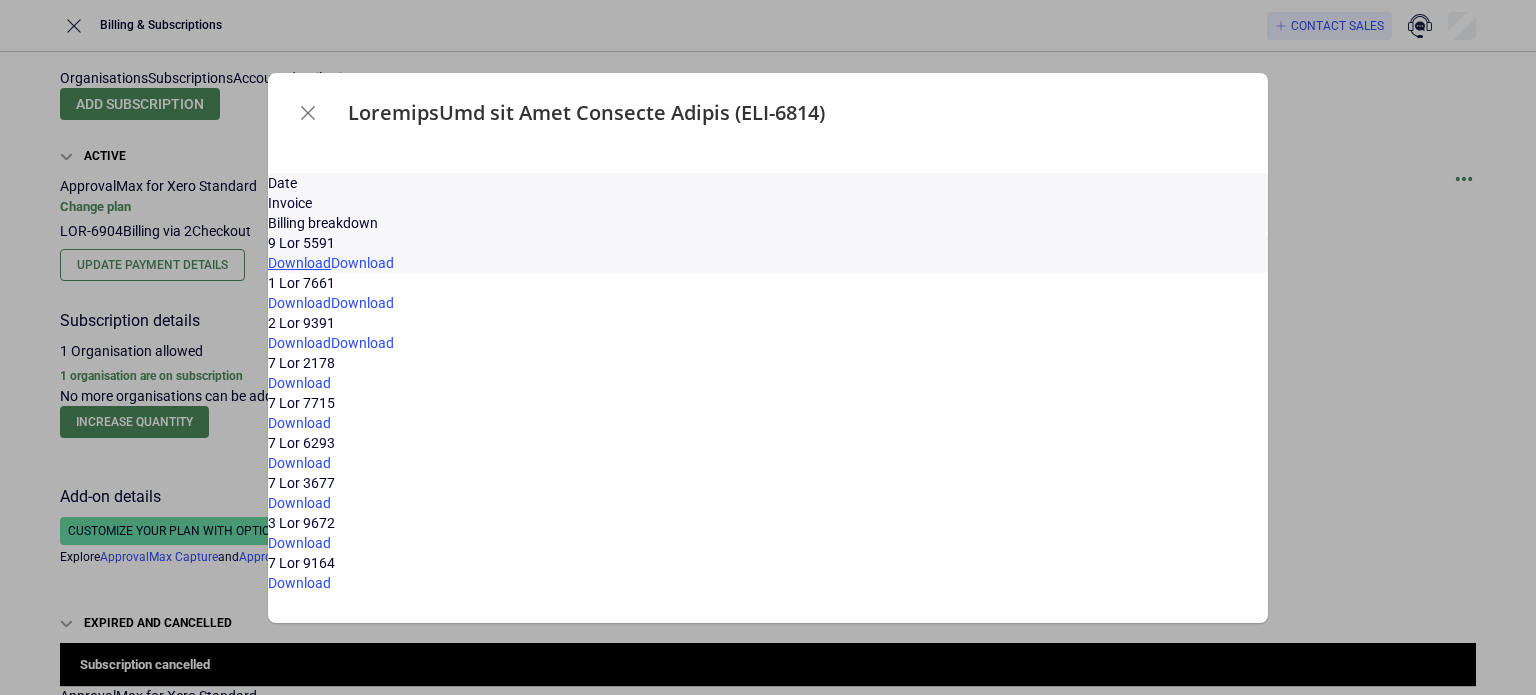 click on "Download" at bounding box center (299, 263) 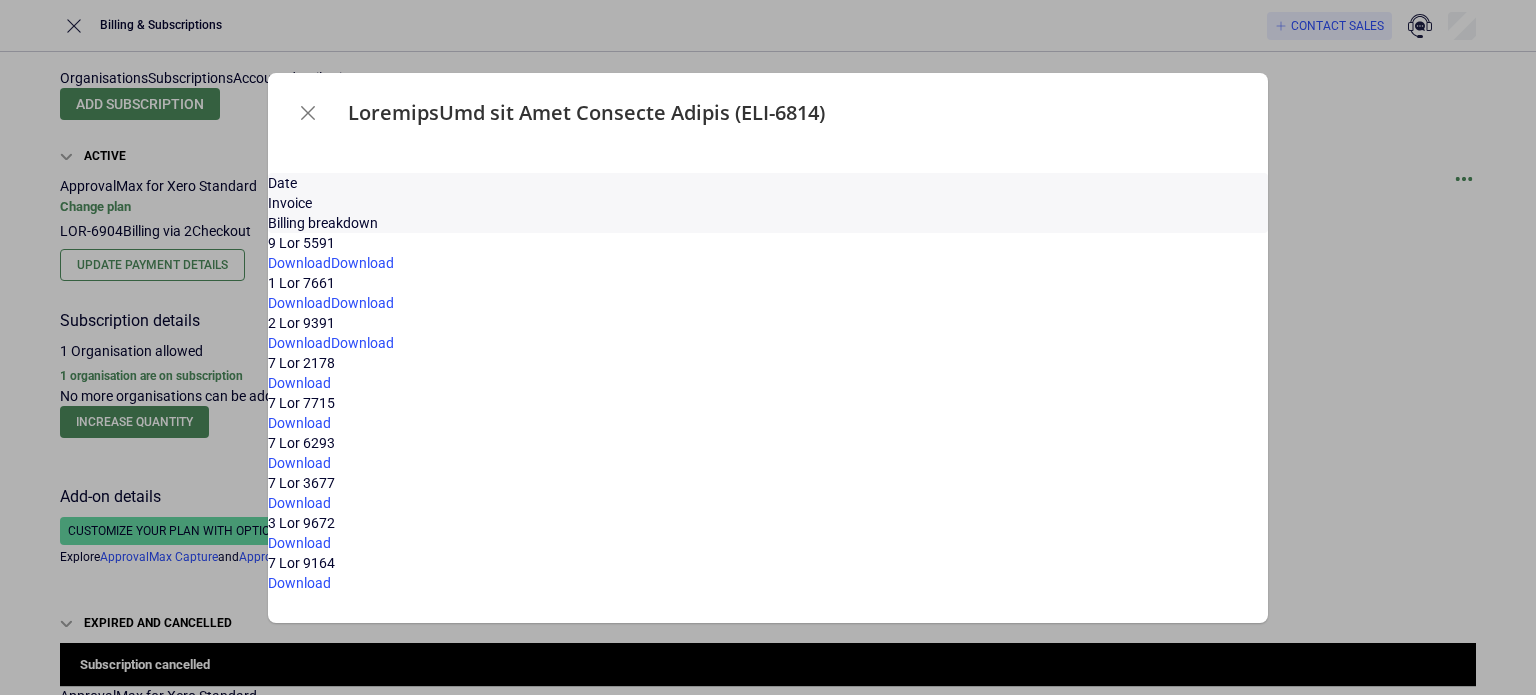 click at bounding box center (308, 113) 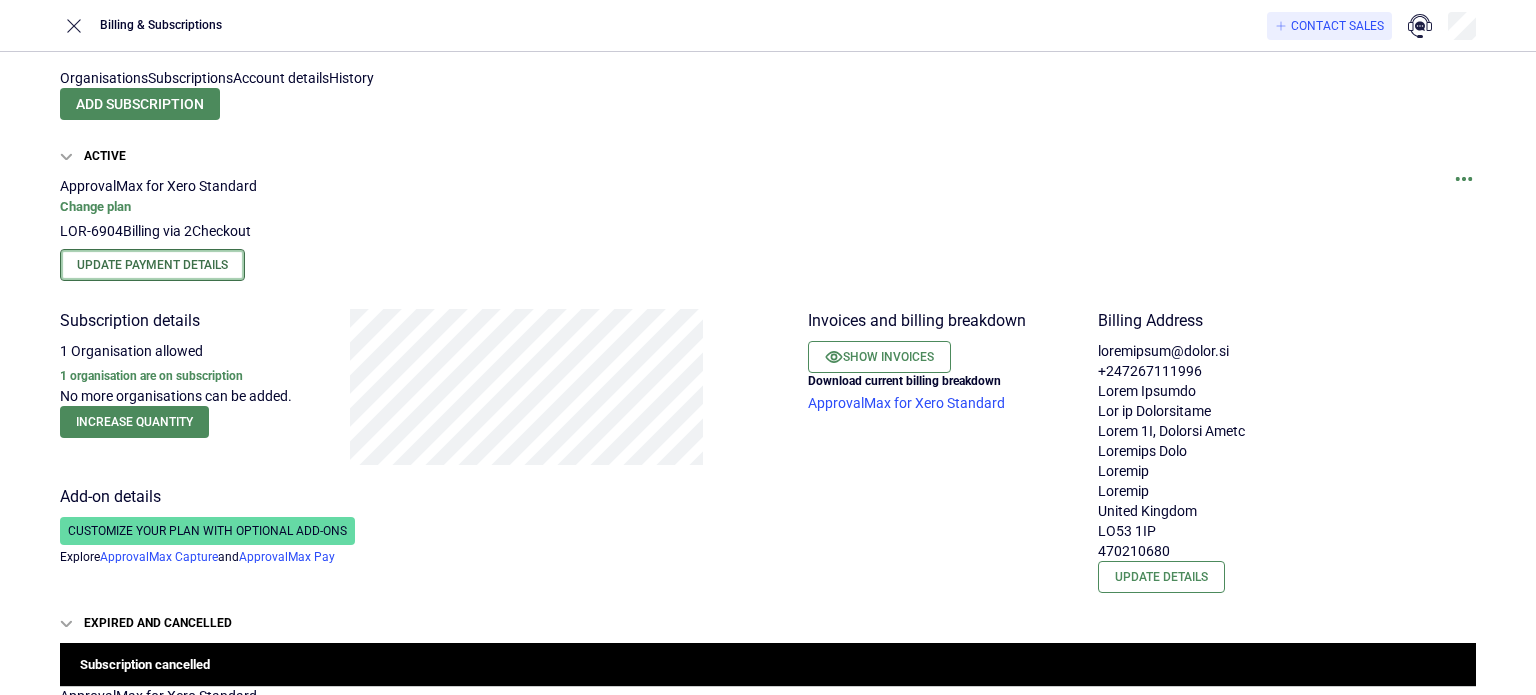click on "Update Payment Details" at bounding box center [152, 265] 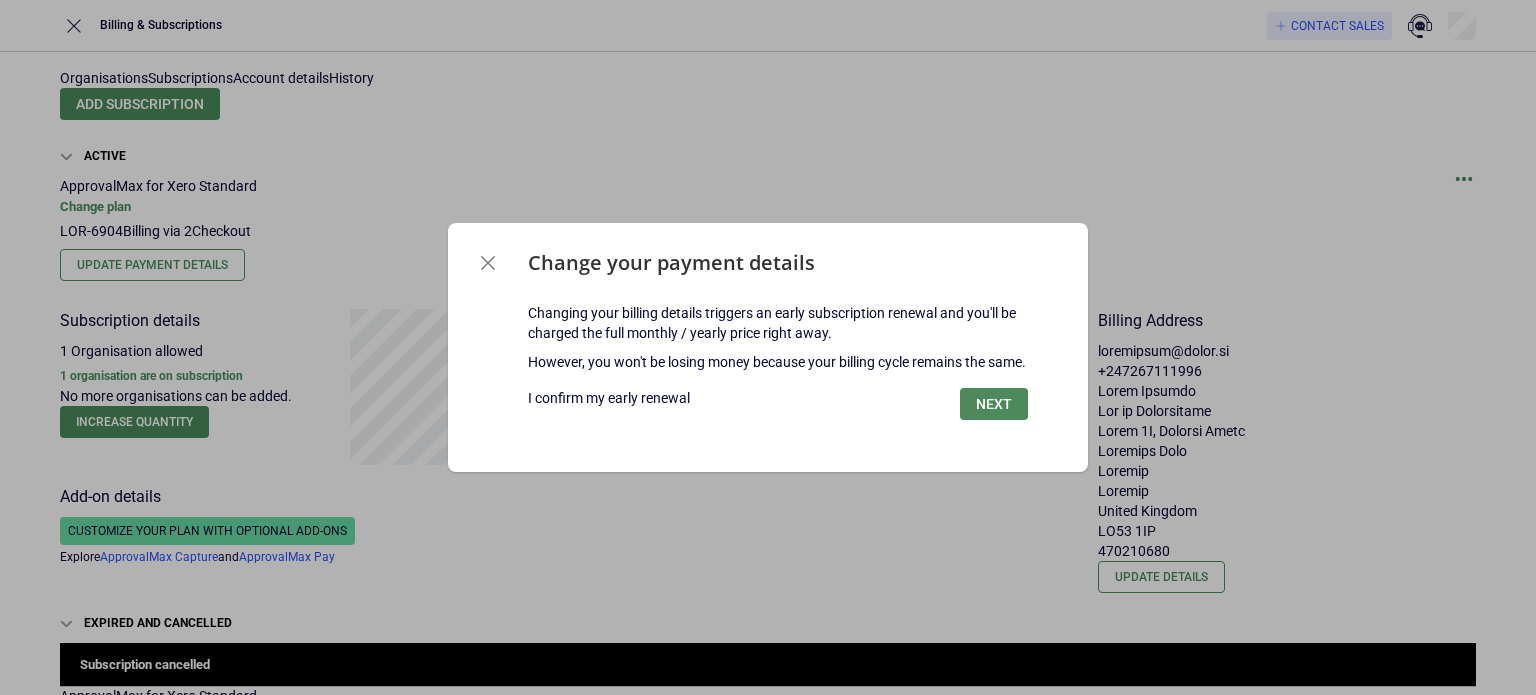 click at bounding box center (609, 388) 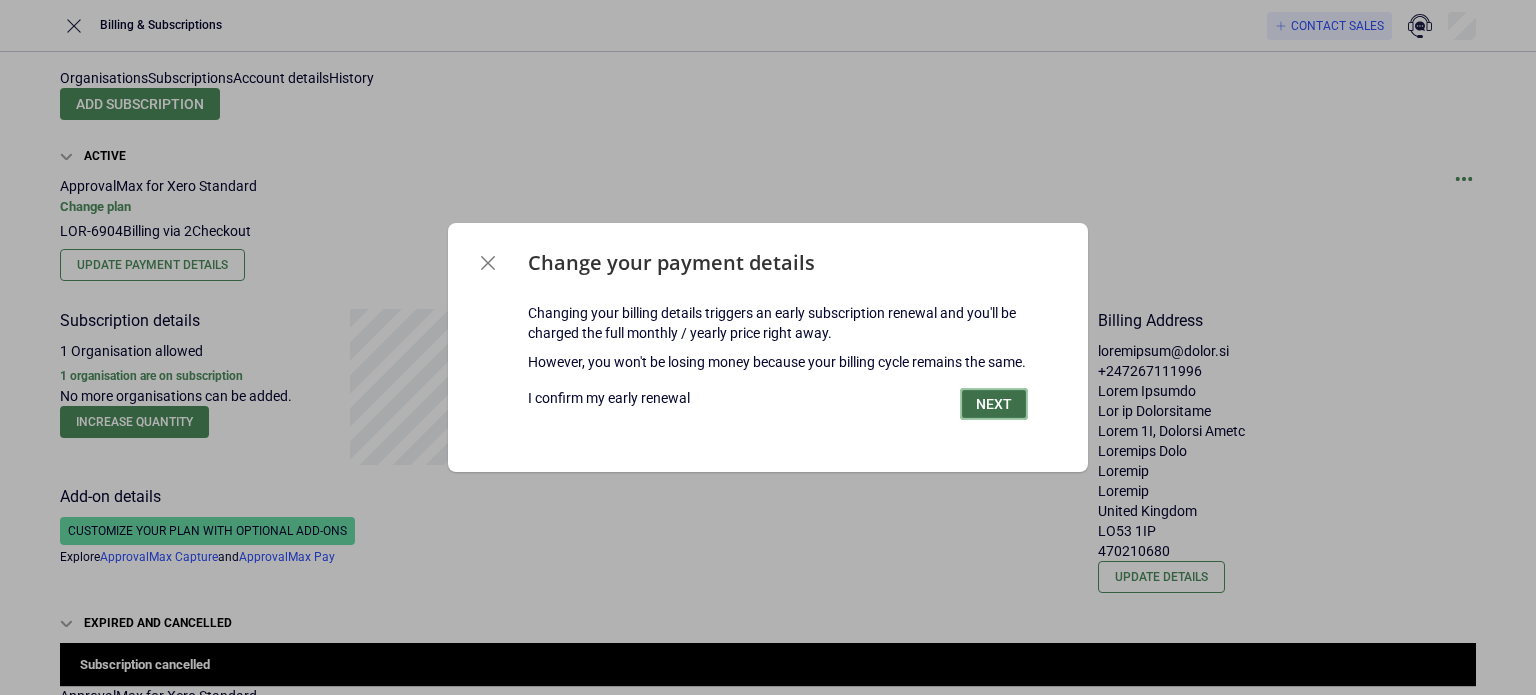 click on "Next" at bounding box center (994, 404) 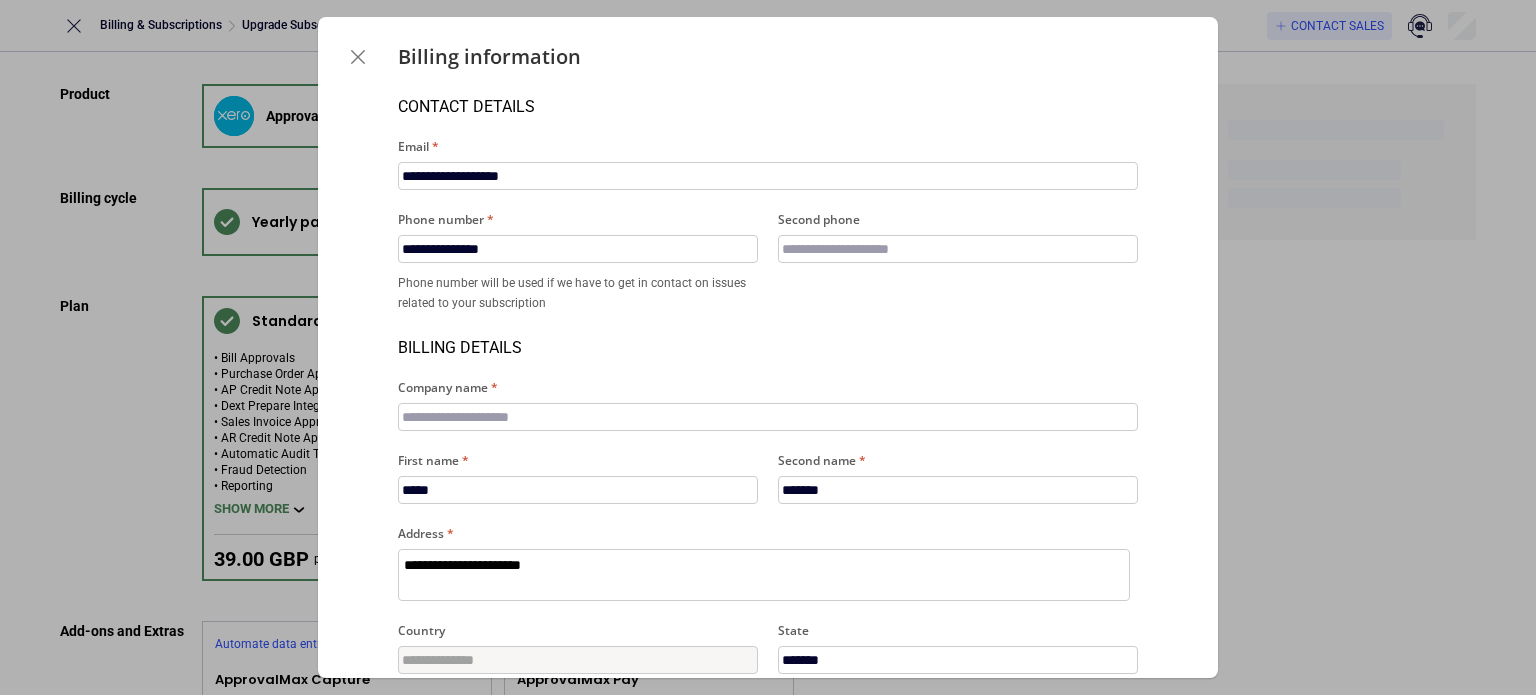 scroll, scrollTop: 100, scrollLeft: 0, axis: vertical 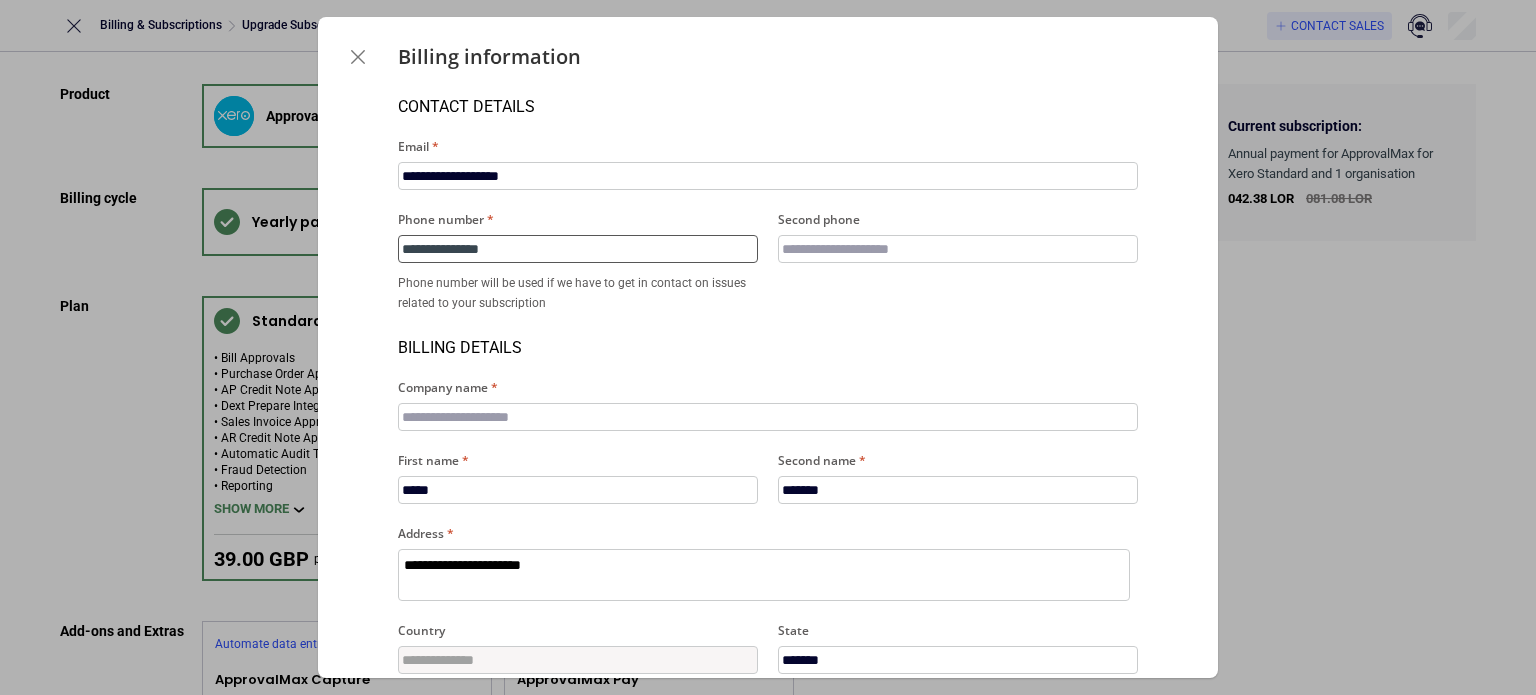 click on "**********" at bounding box center (578, 249) 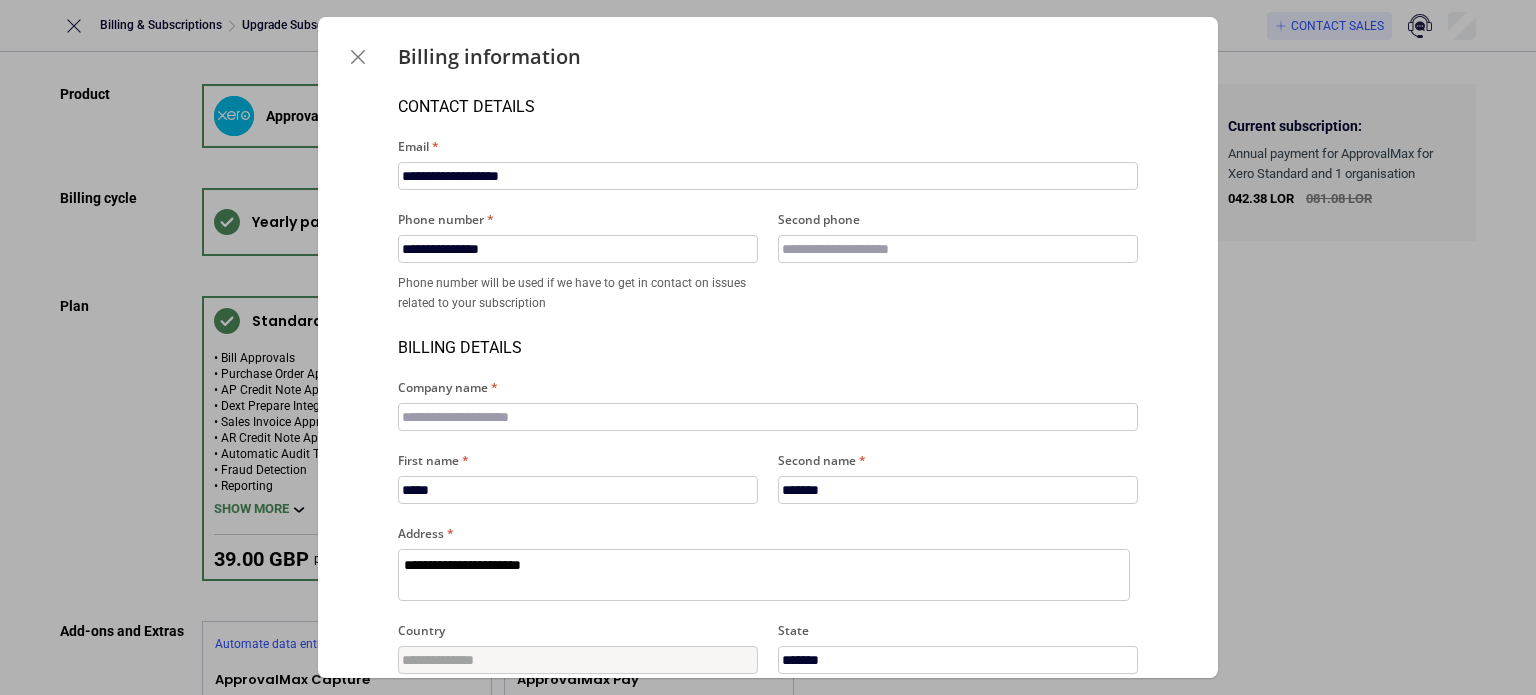 click on "Billing details" at bounding box center (768, 335) 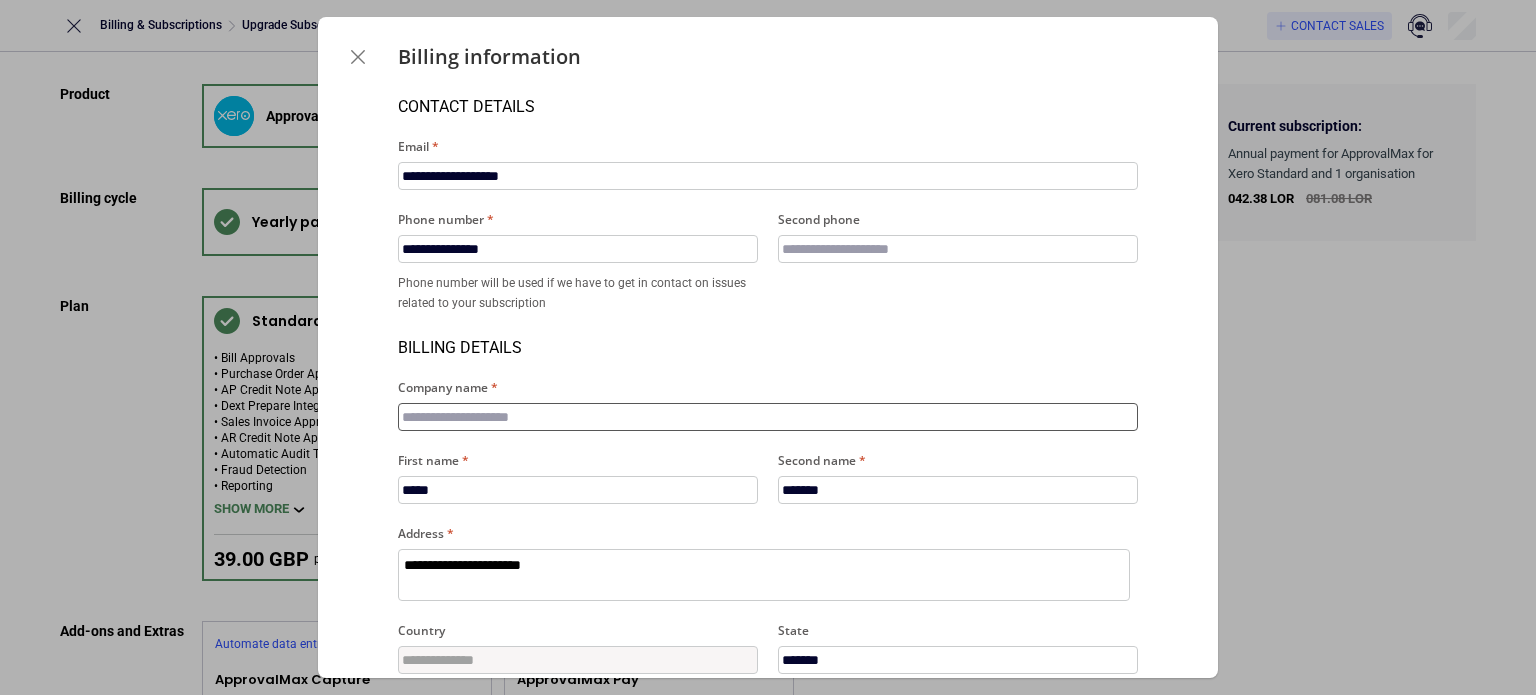 click on "Company name" at bounding box center [768, 417] 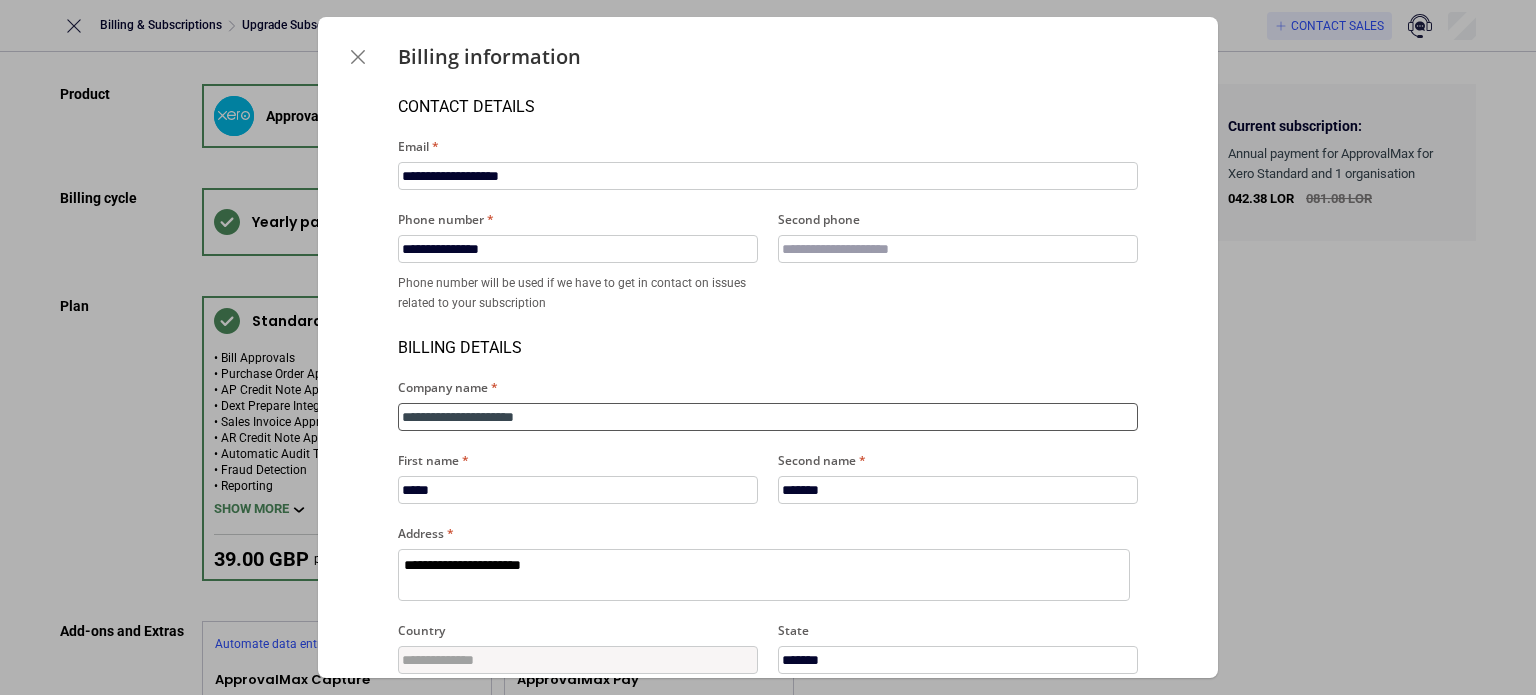 type on "**********" 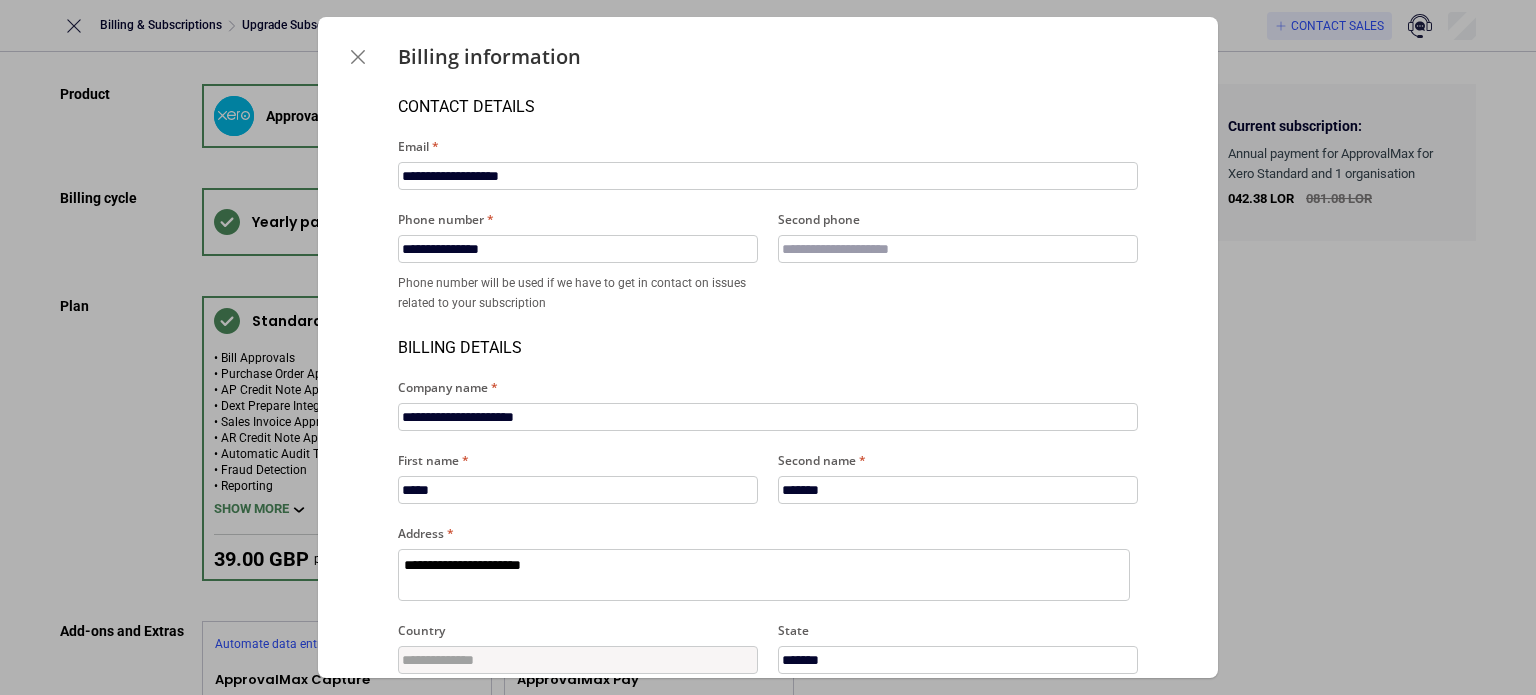 click on "Billing details" at bounding box center (768, 335) 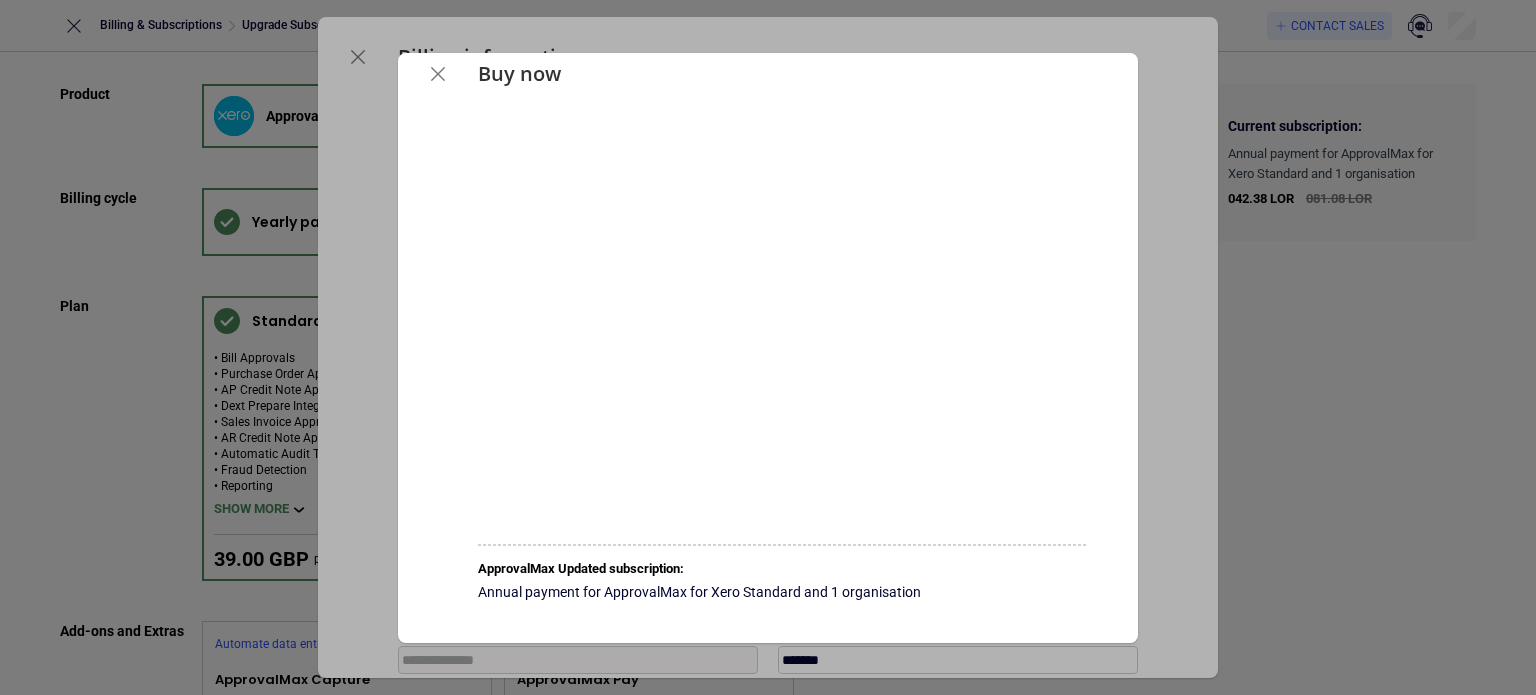 scroll, scrollTop: 0, scrollLeft: 0, axis: both 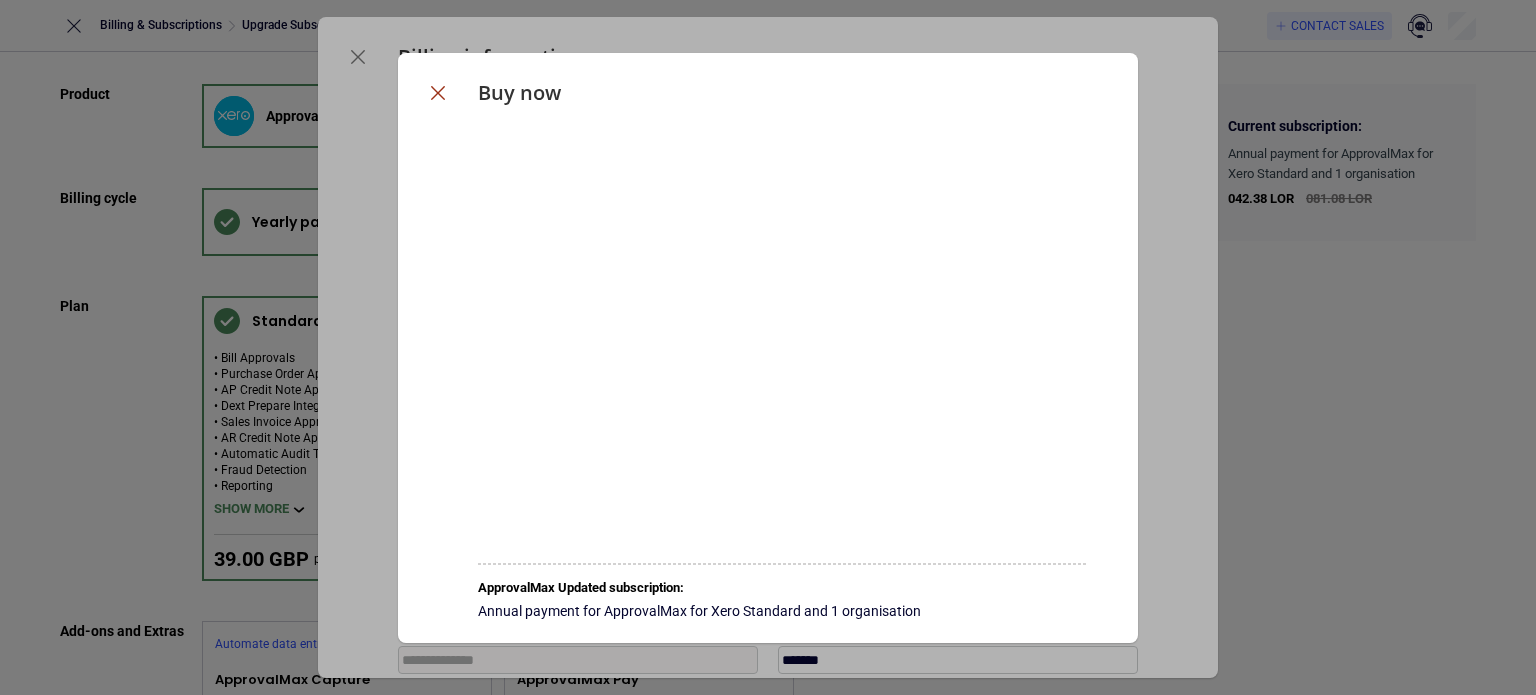 click at bounding box center (438, 93) 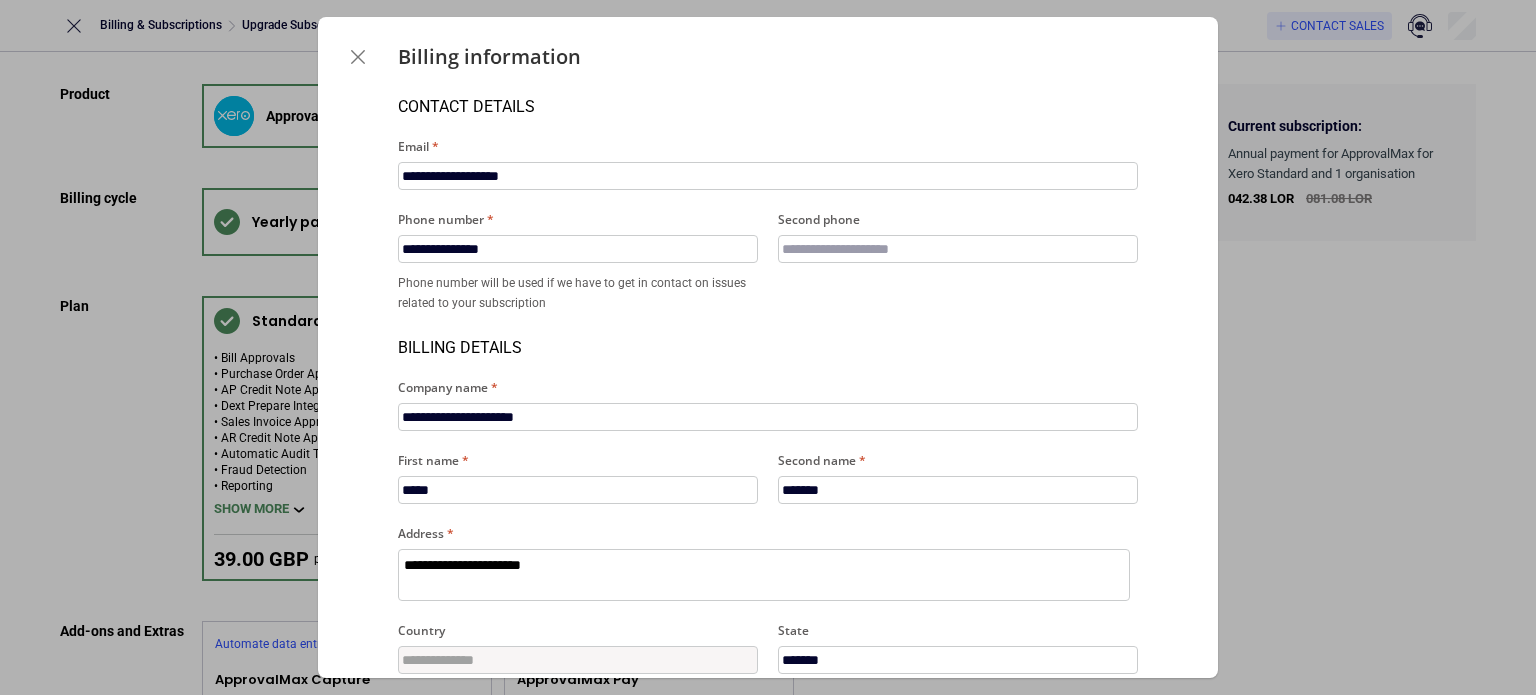 click at bounding box center (358, 57) 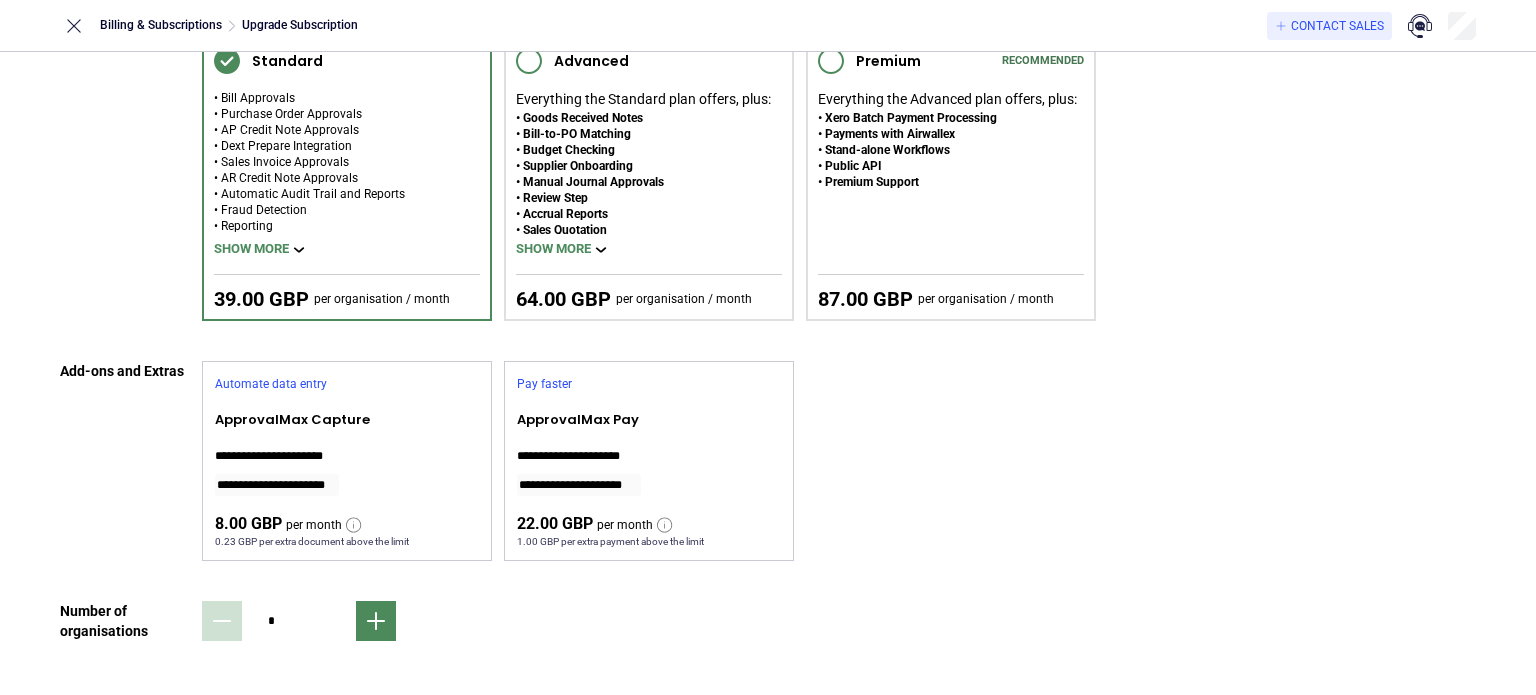 scroll, scrollTop: 0, scrollLeft: 0, axis: both 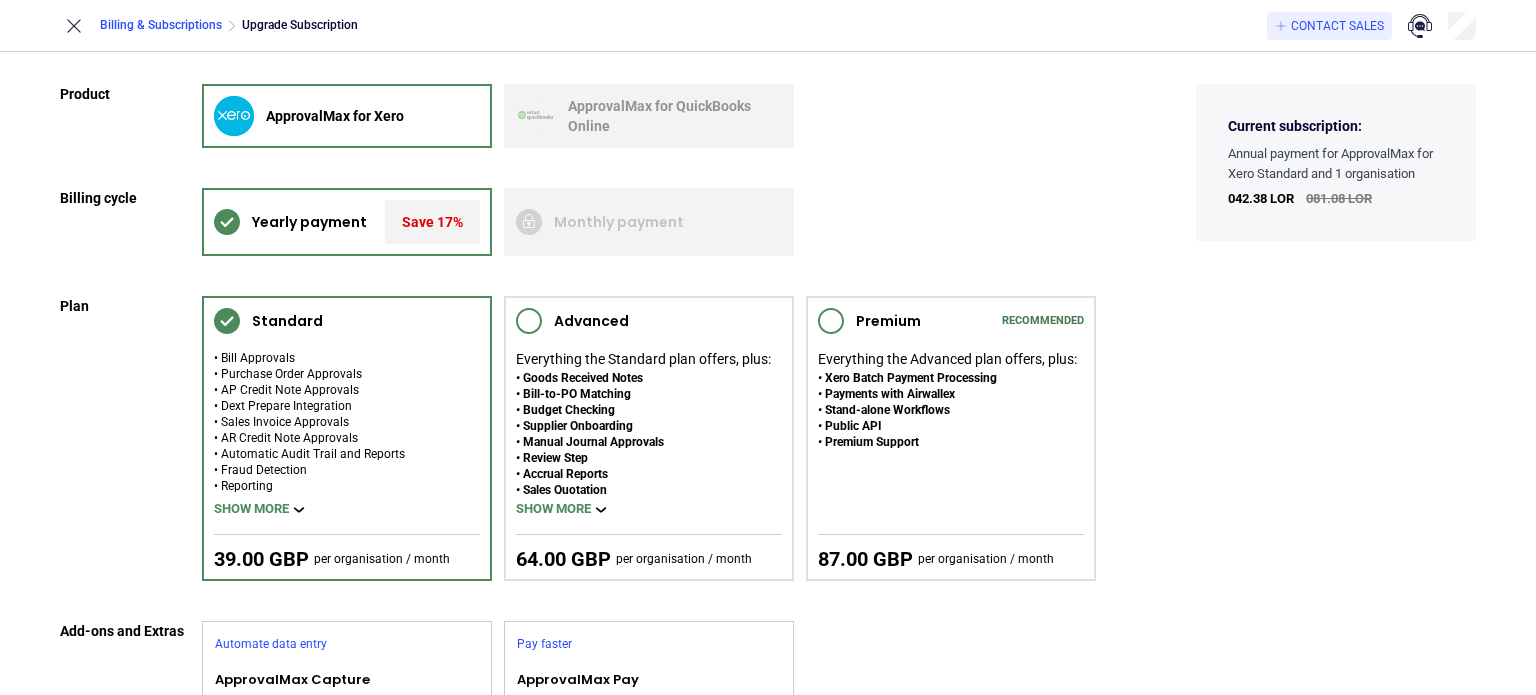 click on "Billing & Subscriptions" at bounding box center [161, 25] 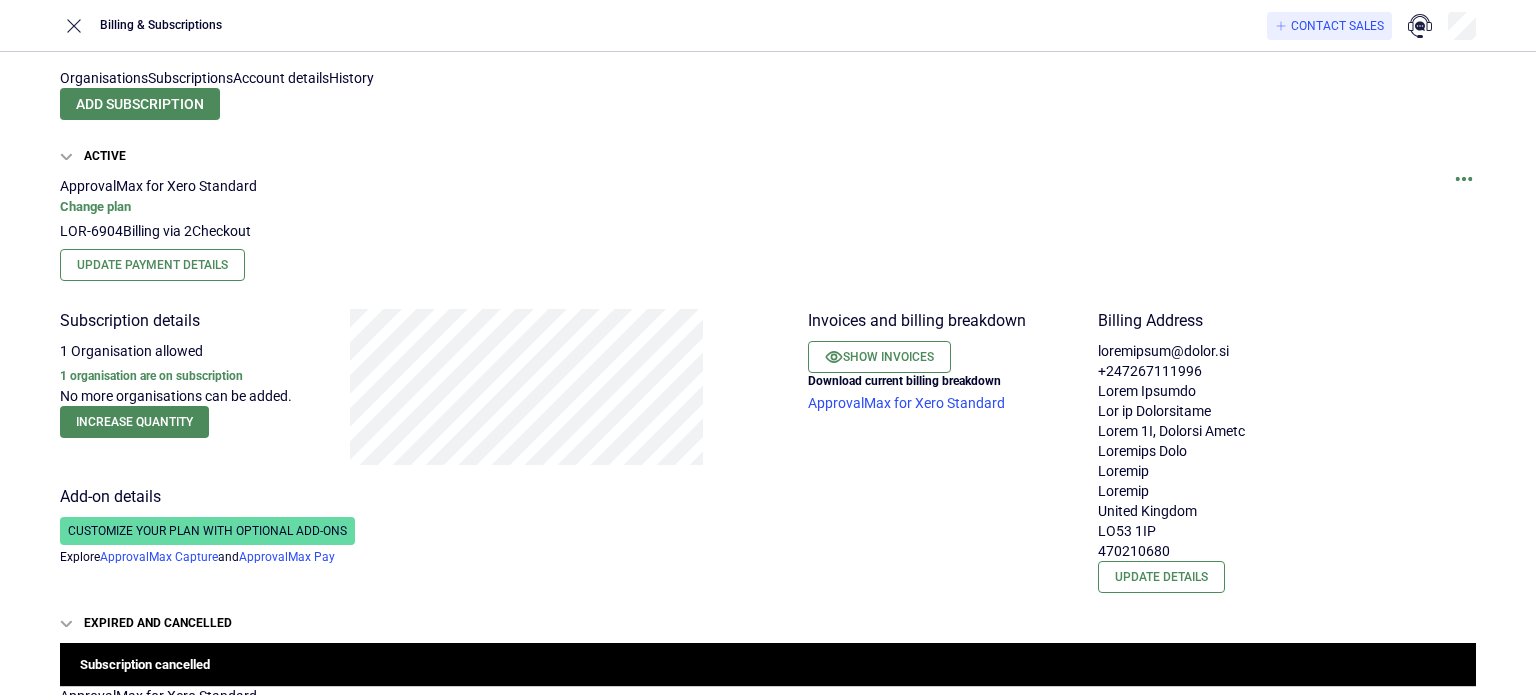 click on "Subscriptions" at bounding box center (190, 78) 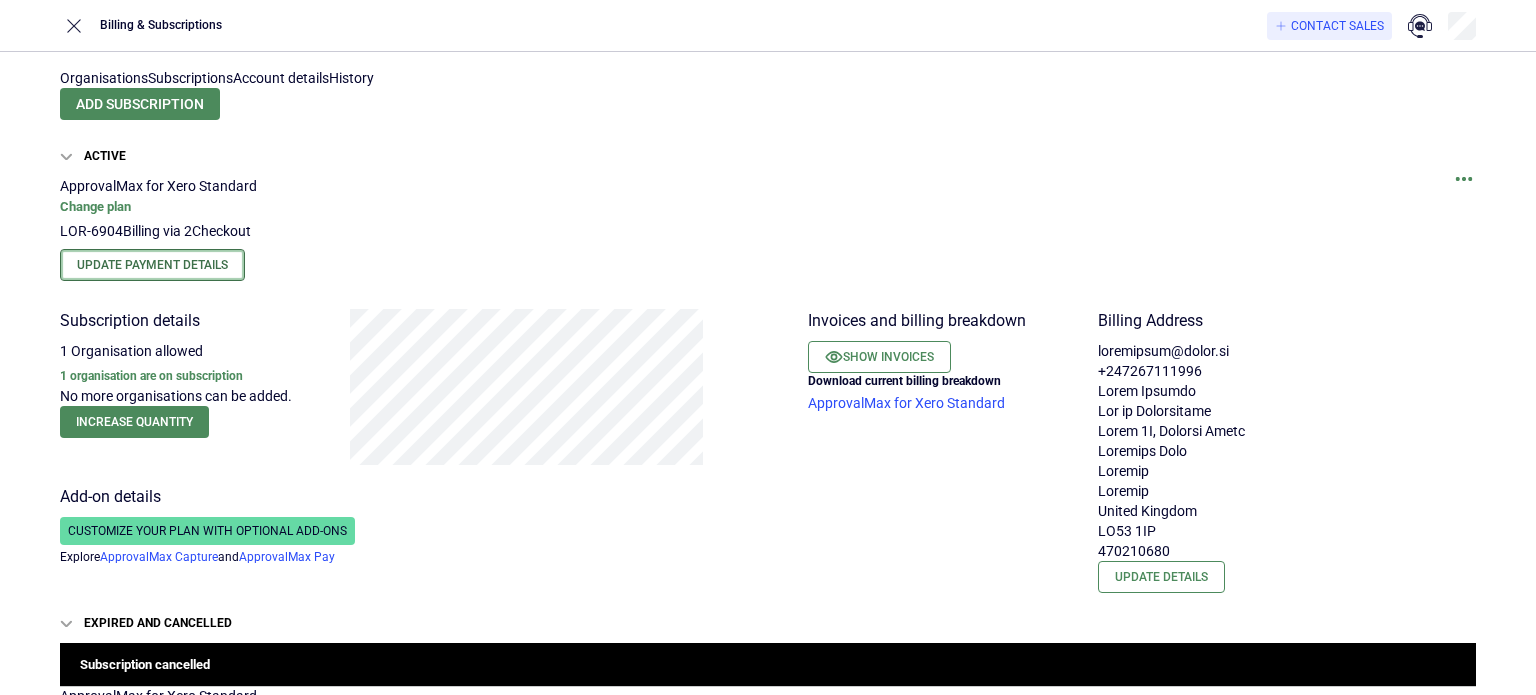 click on "Update Payment Details" at bounding box center (152, 265) 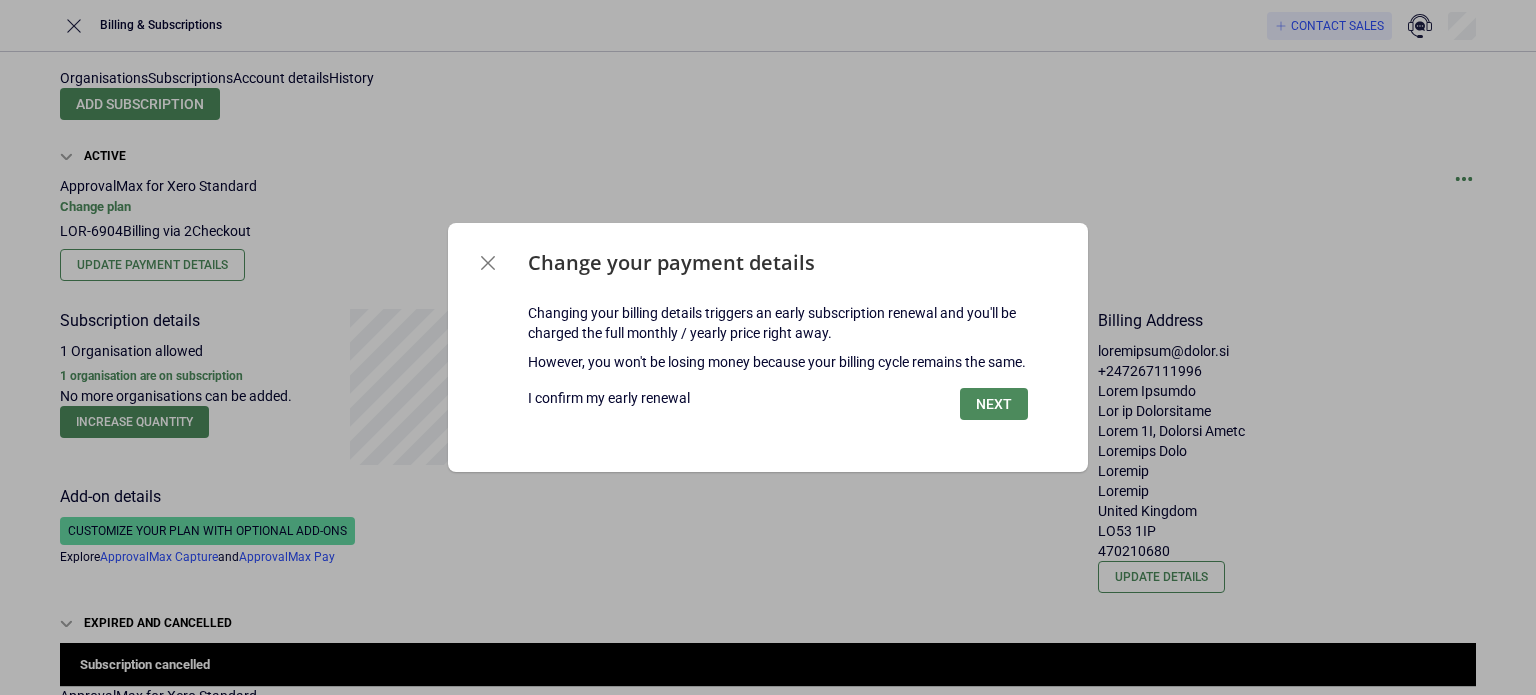click at bounding box center (609, 388) 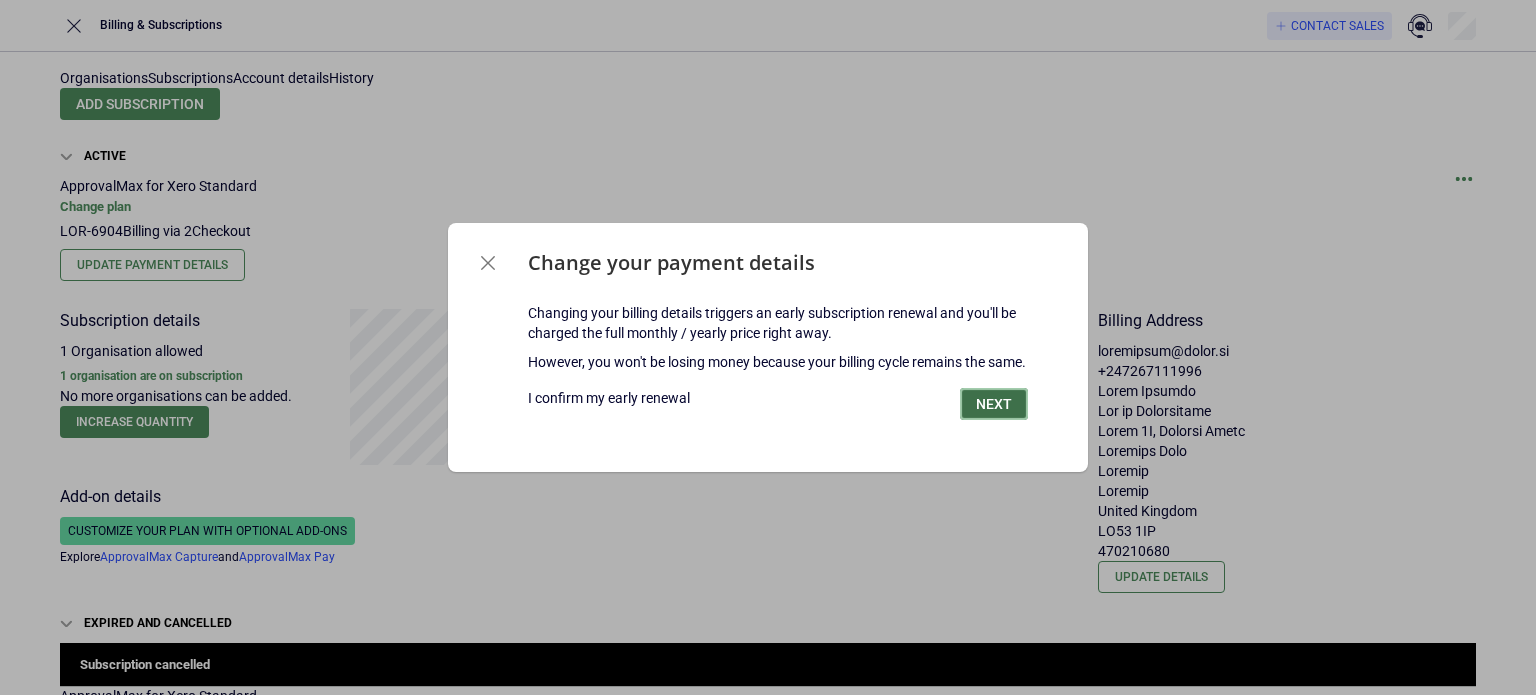 click on "Next" at bounding box center [994, 404] 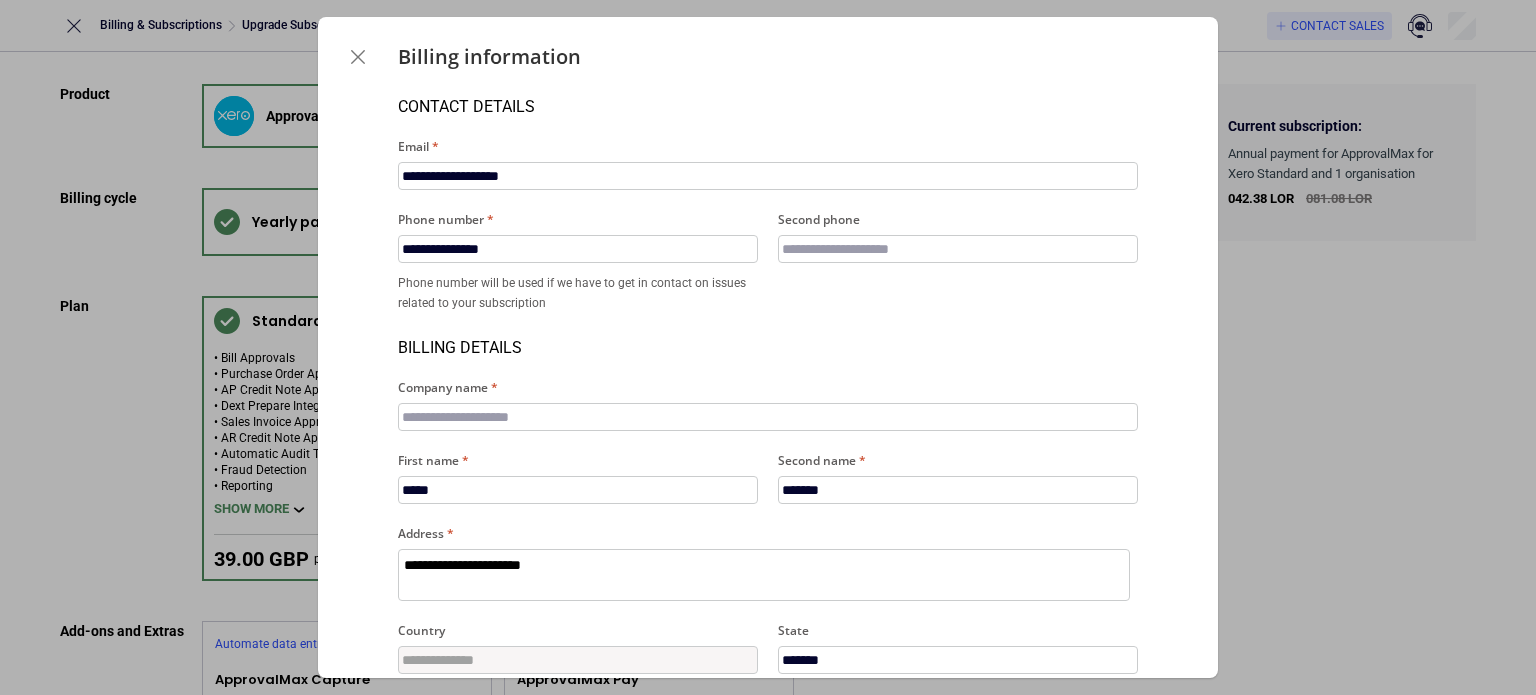 scroll, scrollTop: 0, scrollLeft: 0, axis: both 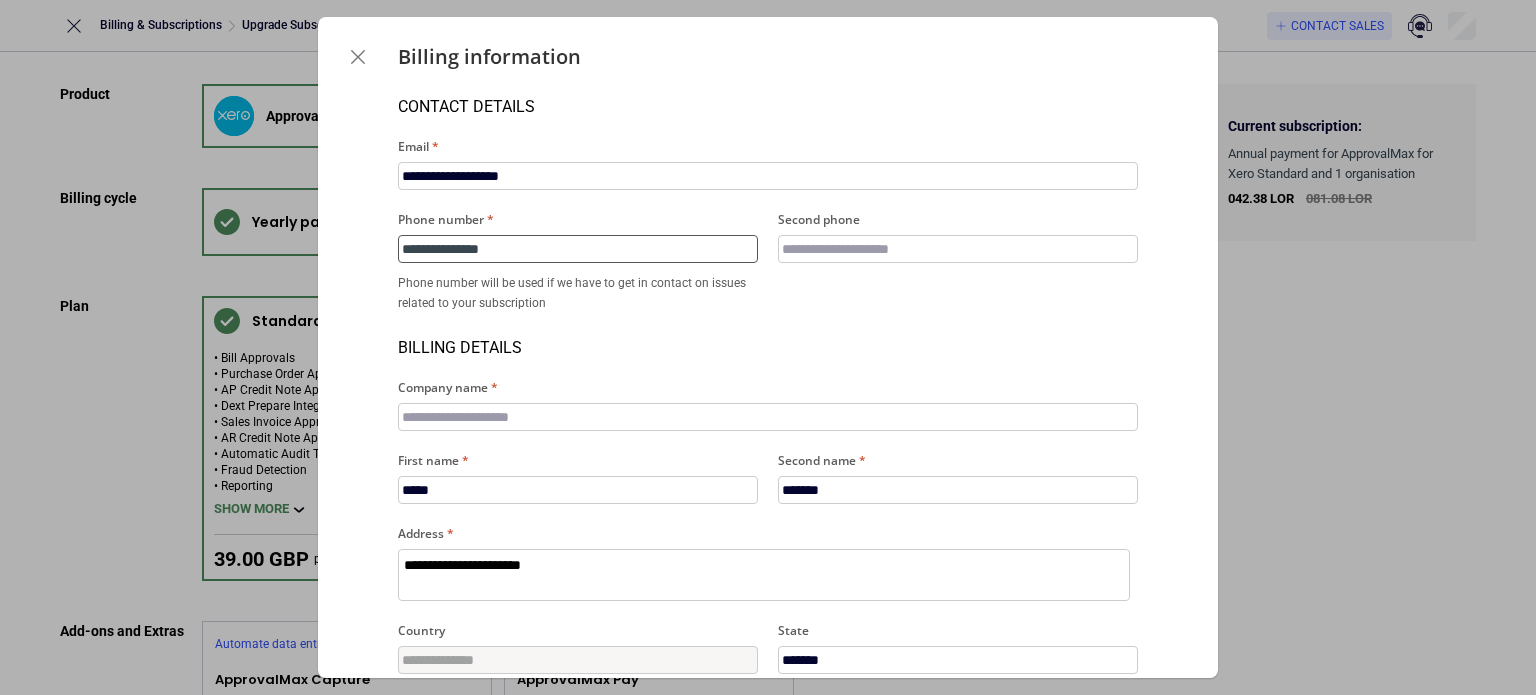 click on "**********" at bounding box center [578, 249] 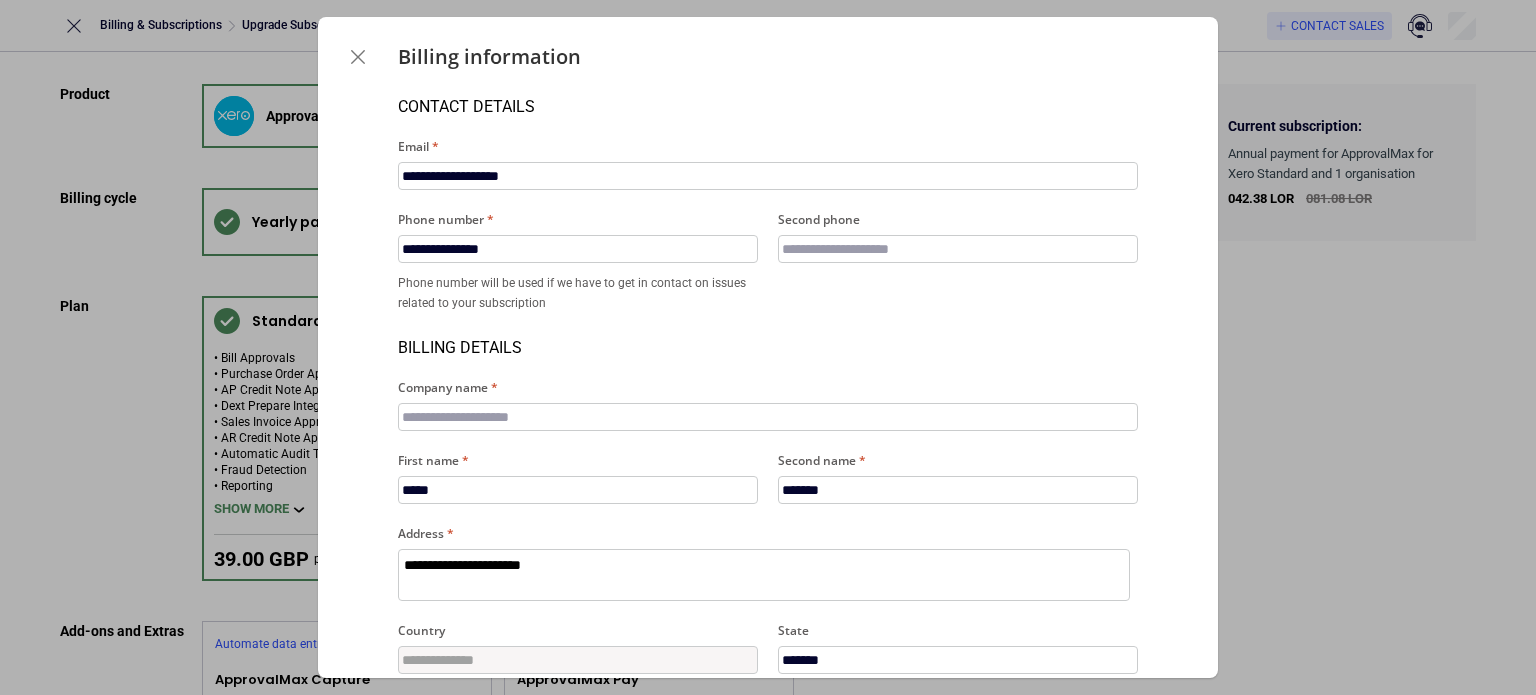 click on "Billing details" at bounding box center [768, 335] 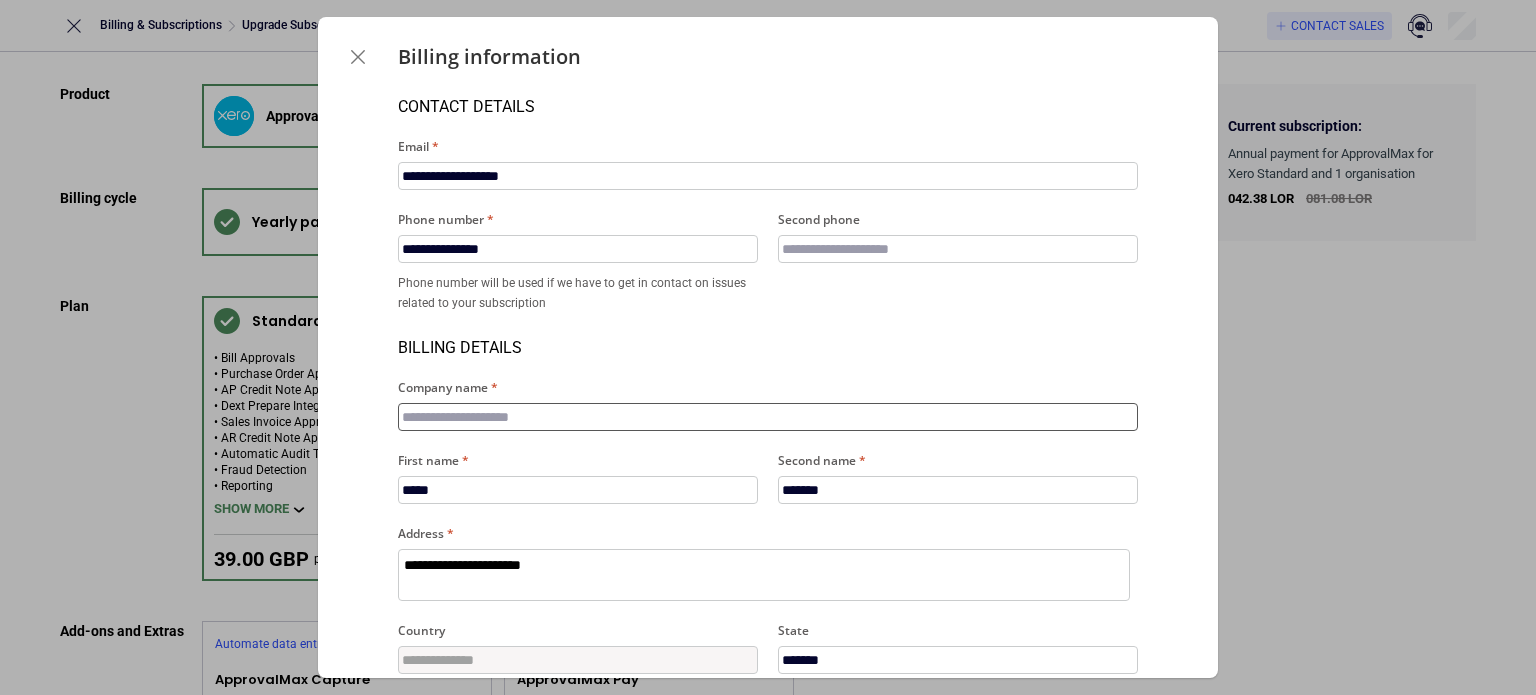 click on "Company name" at bounding box center [768, 417] 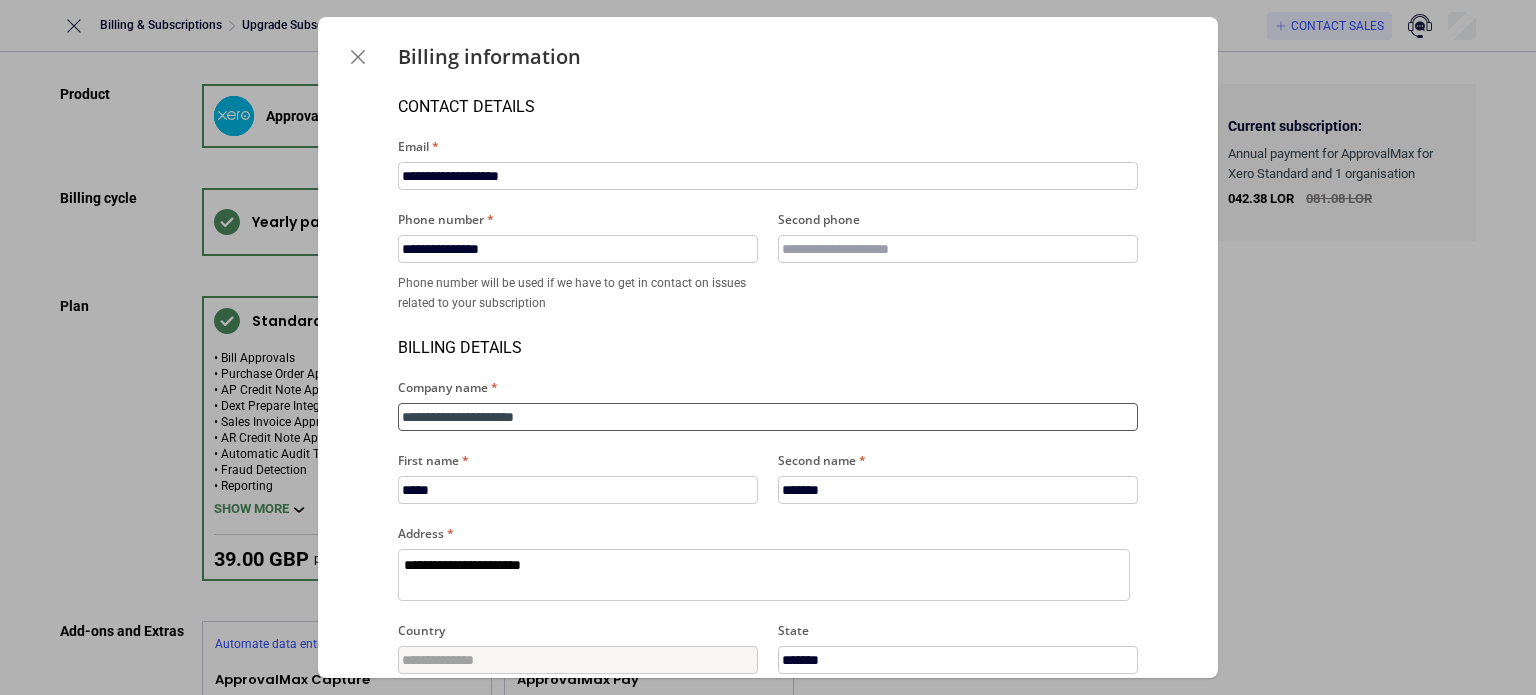 scroll, scrollTop: 280, scrollLeft: 0, axis: vertical 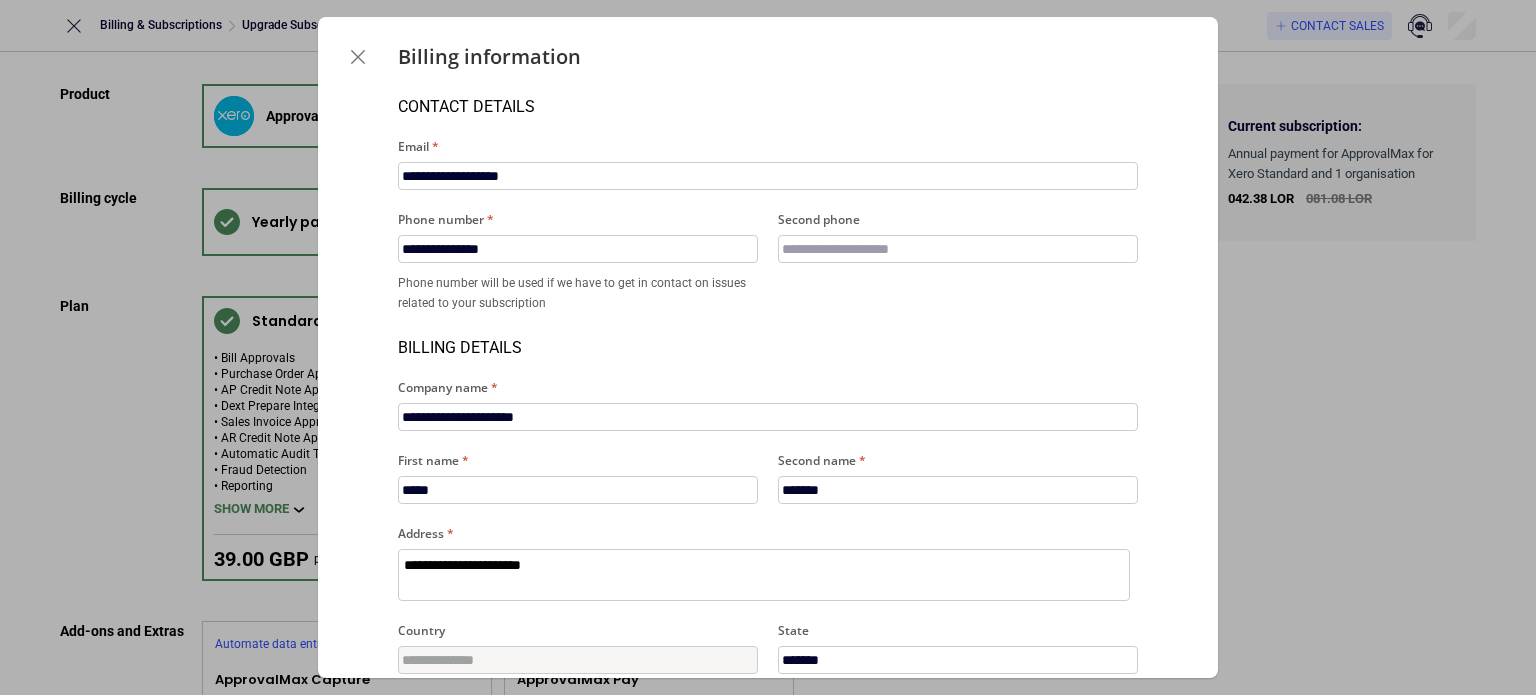 click on "Proceed to checkout" at bounding box center (768, 906) 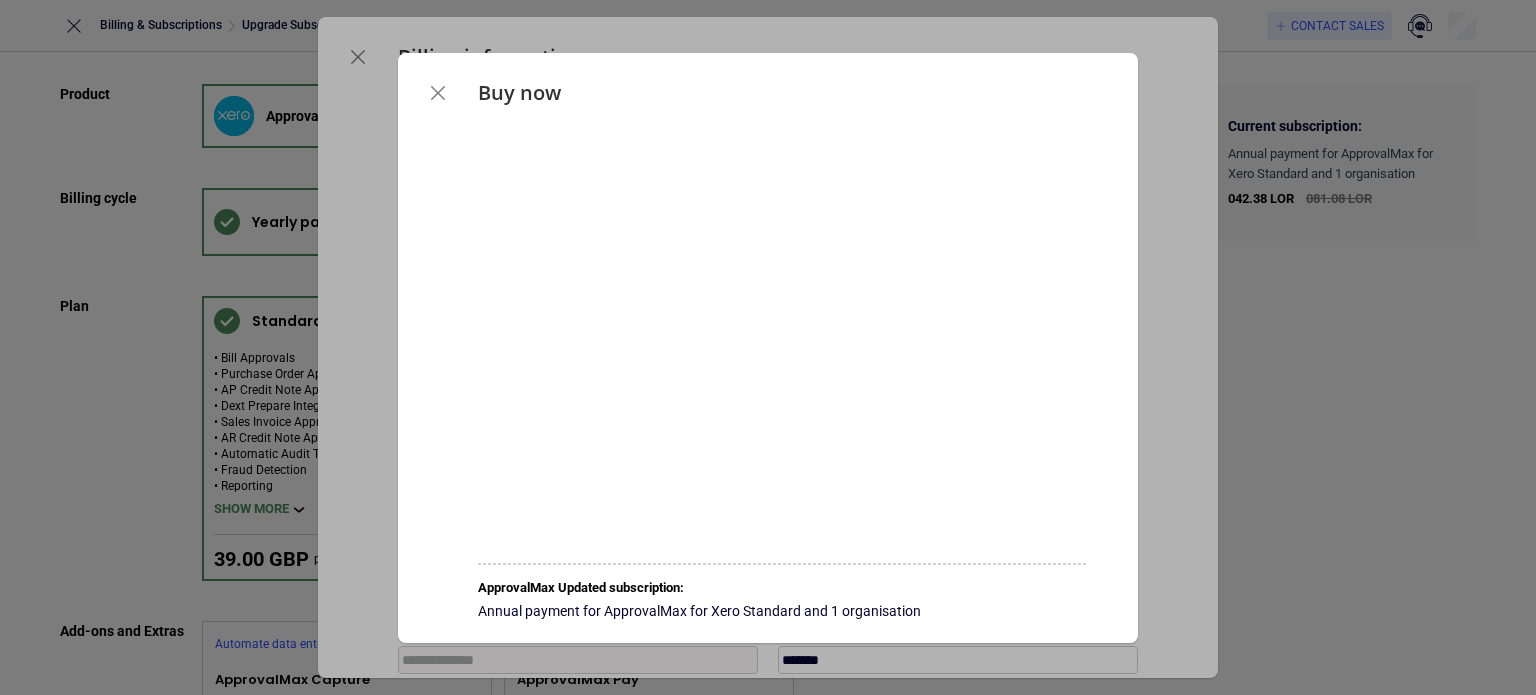 click at bounding box center (438, 93) 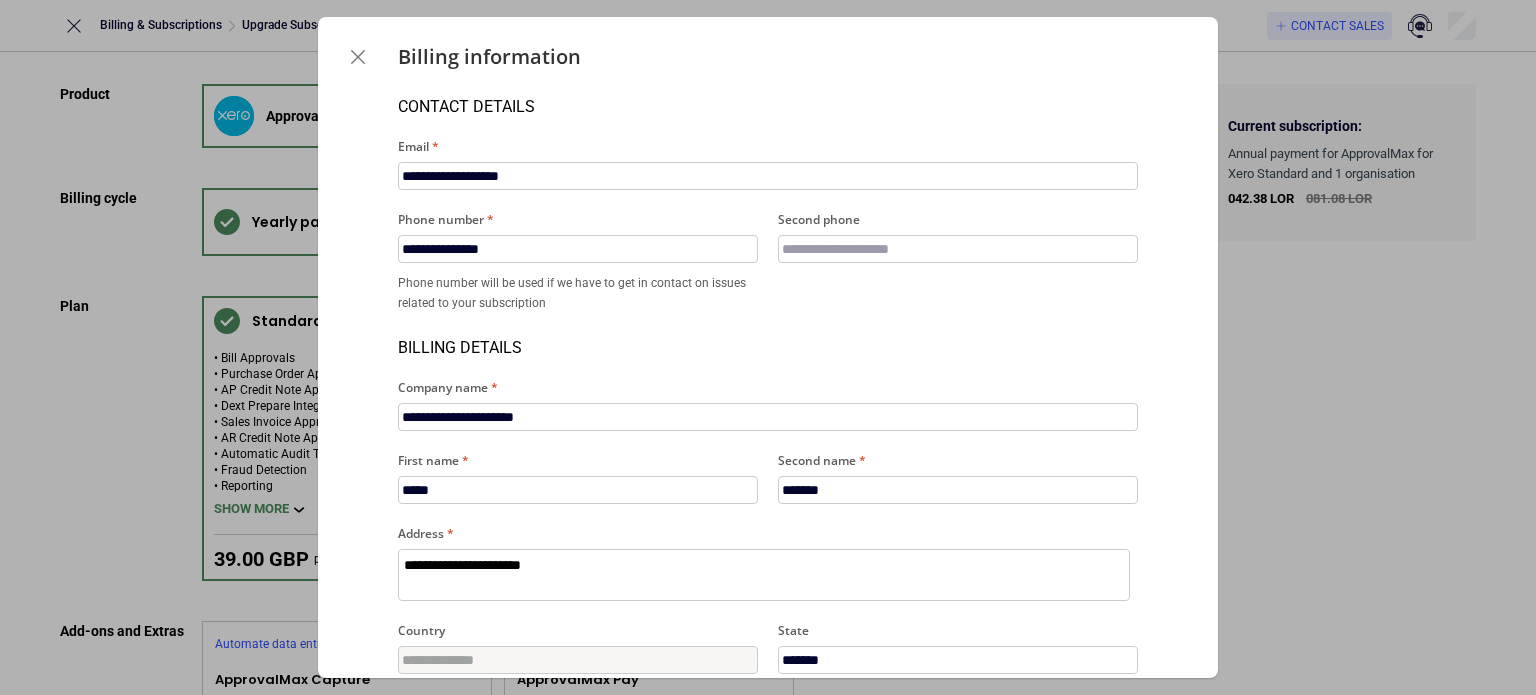 click on "*********" at bounding box center (768, 806) 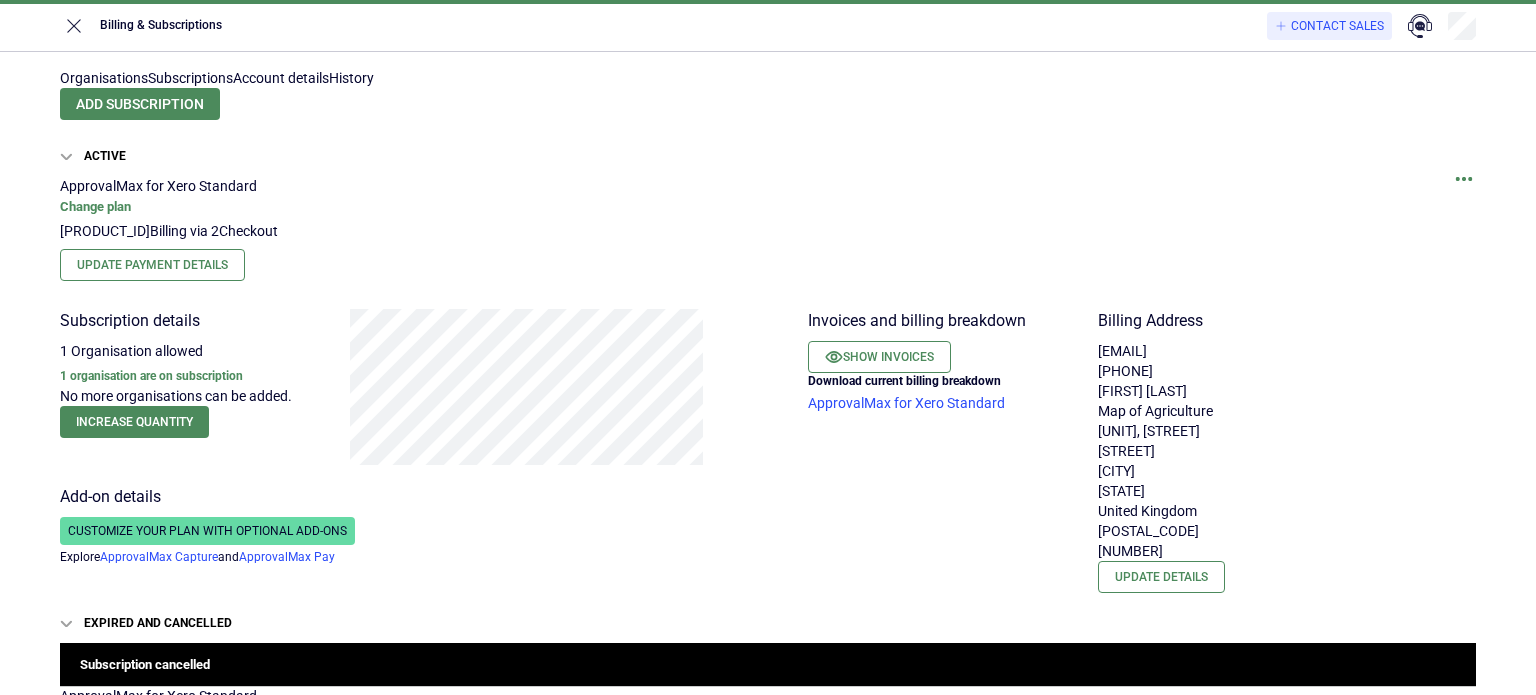 scroll, scrollTop: 0, scrollLeft: 0, axis: both 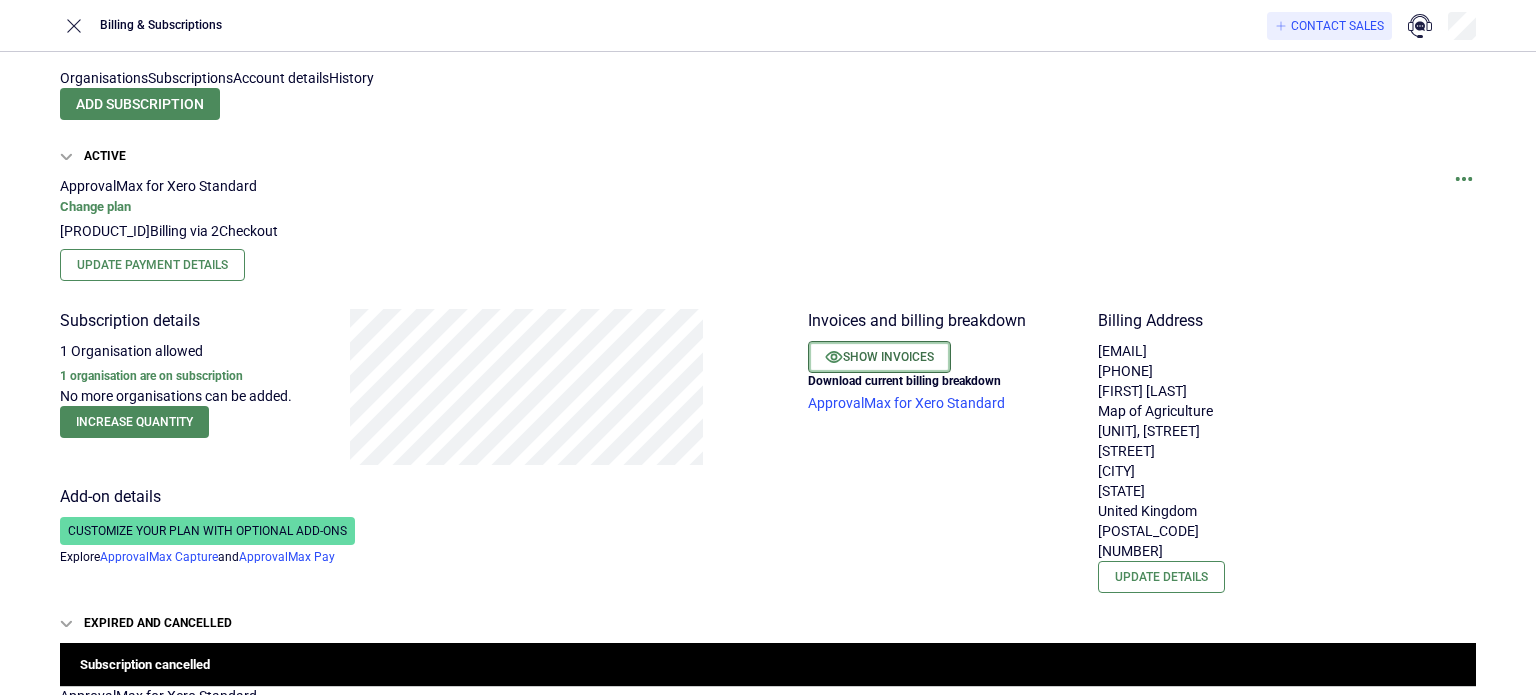 click on "Show invoices" at bounding box center (879, 357) 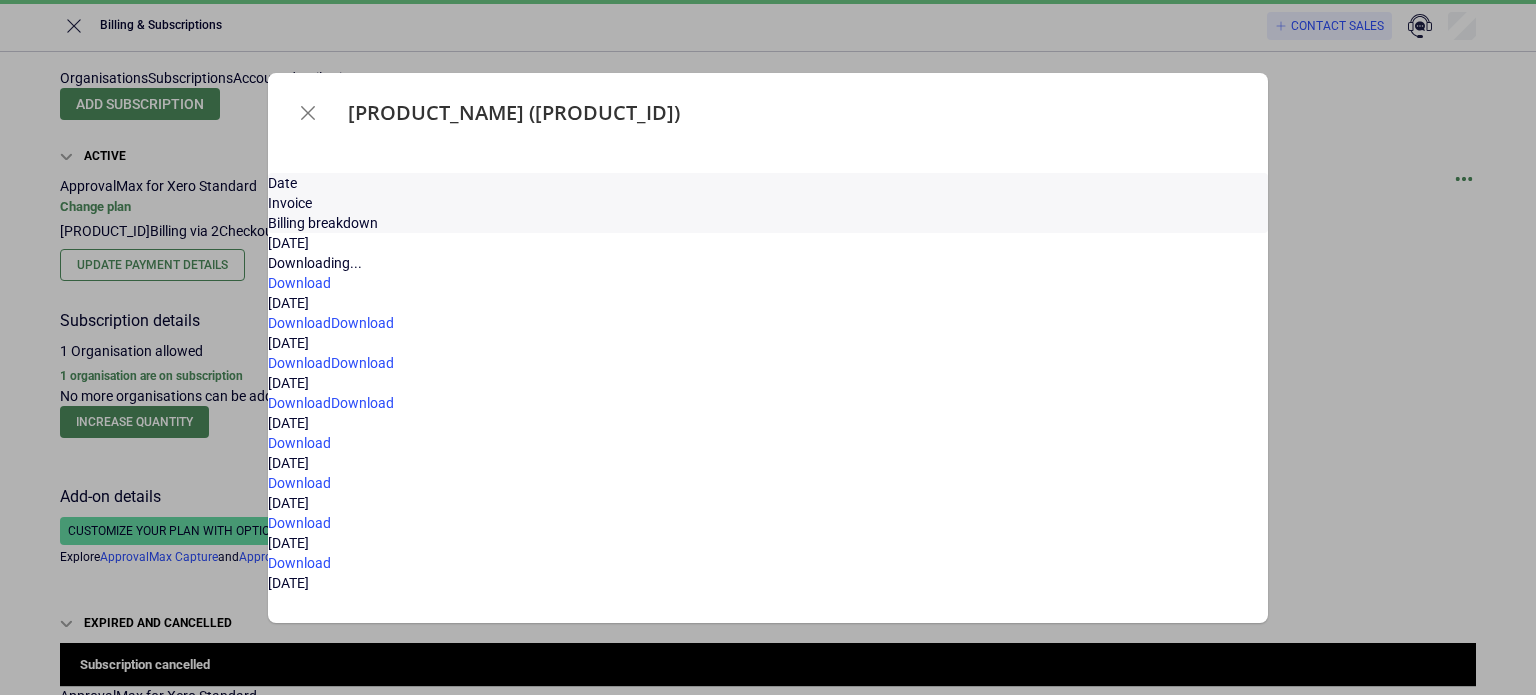 click at bounding box center [308, 113] 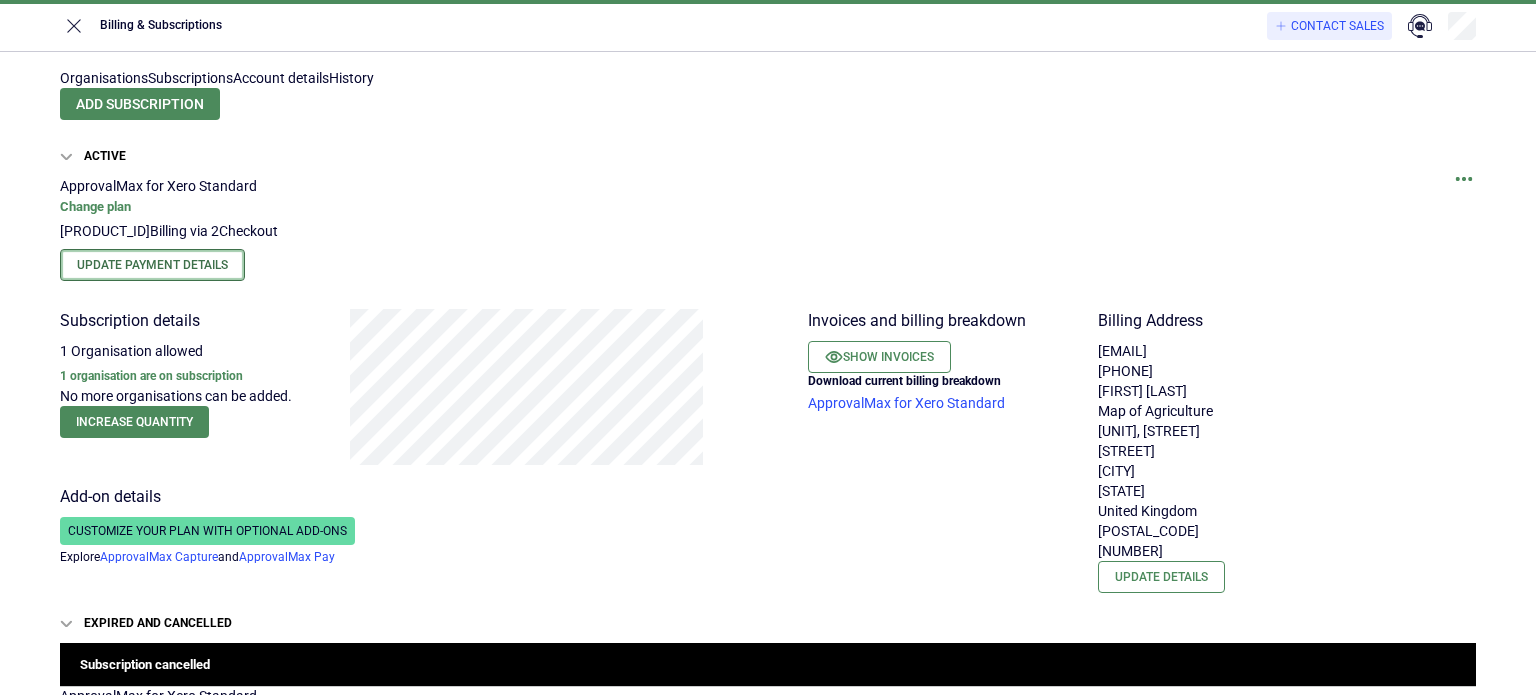 click on "Update Payment Details" at bounding box center (152, 265) 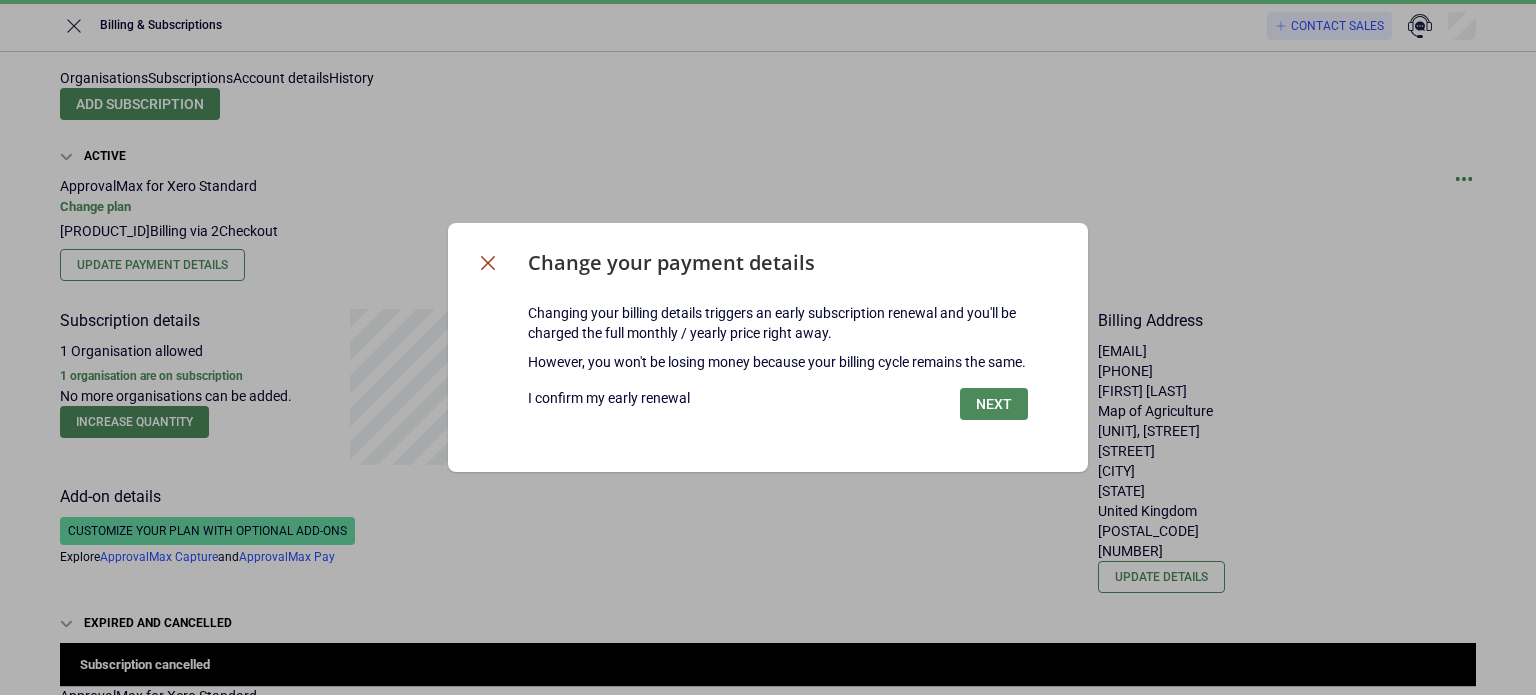 click at bounding box center (488, 263) 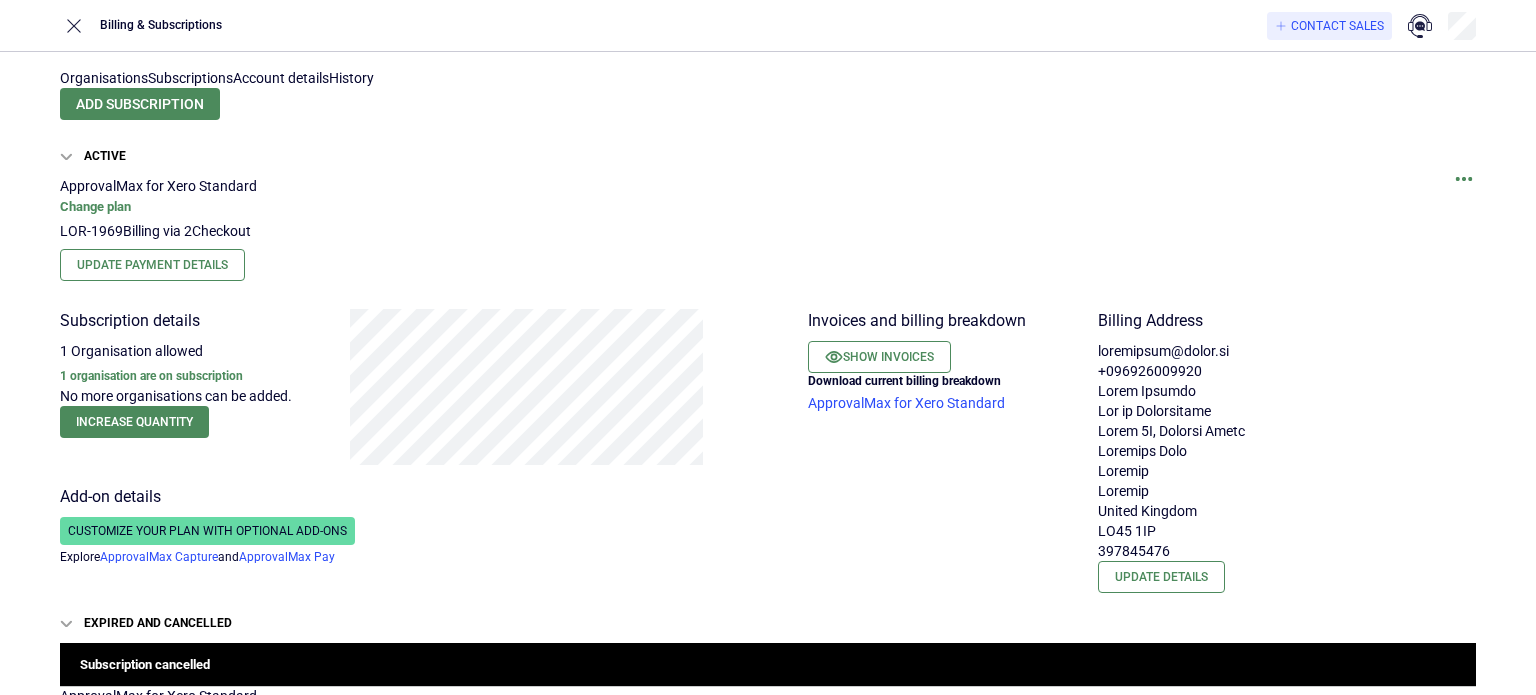scroll, scrollTop: 0, scrollLeft: 0, axis: both 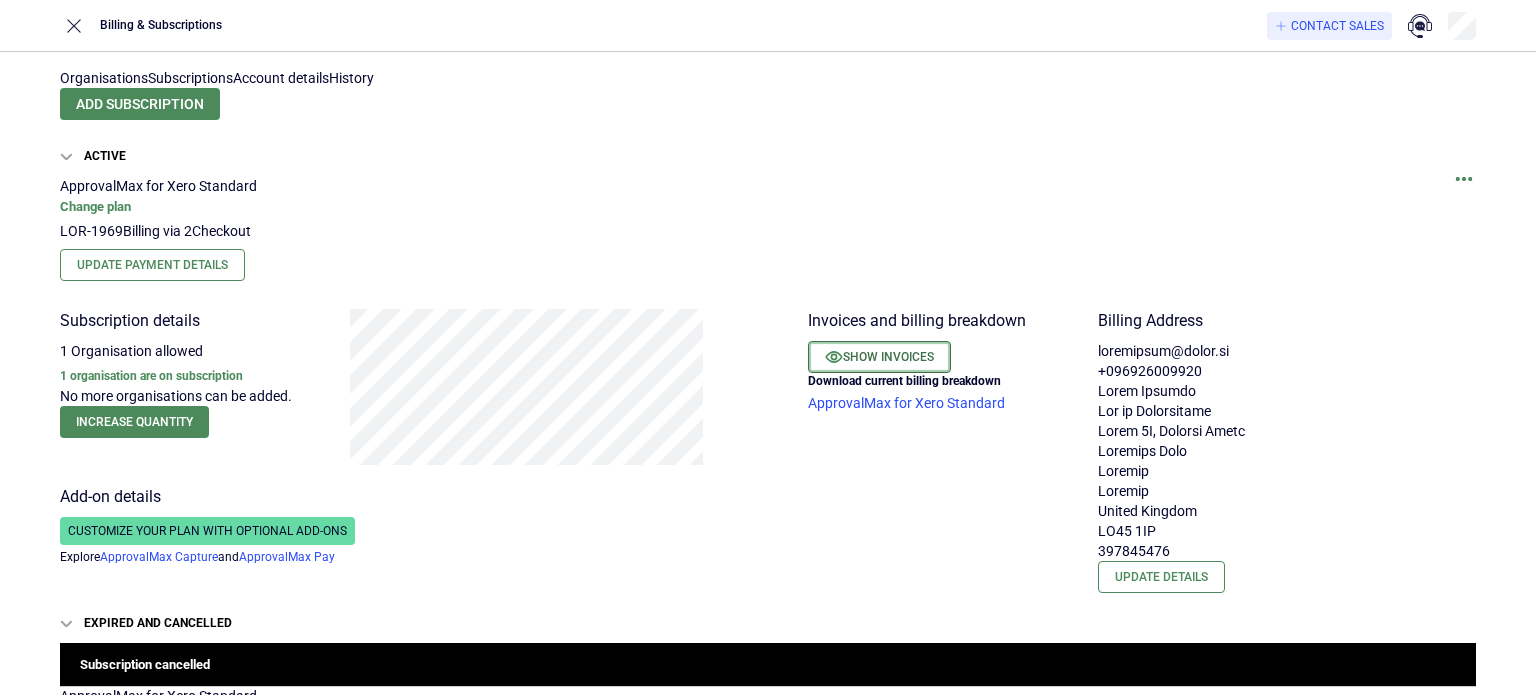 click on "Show invoices" at bounding box center (879, 357) 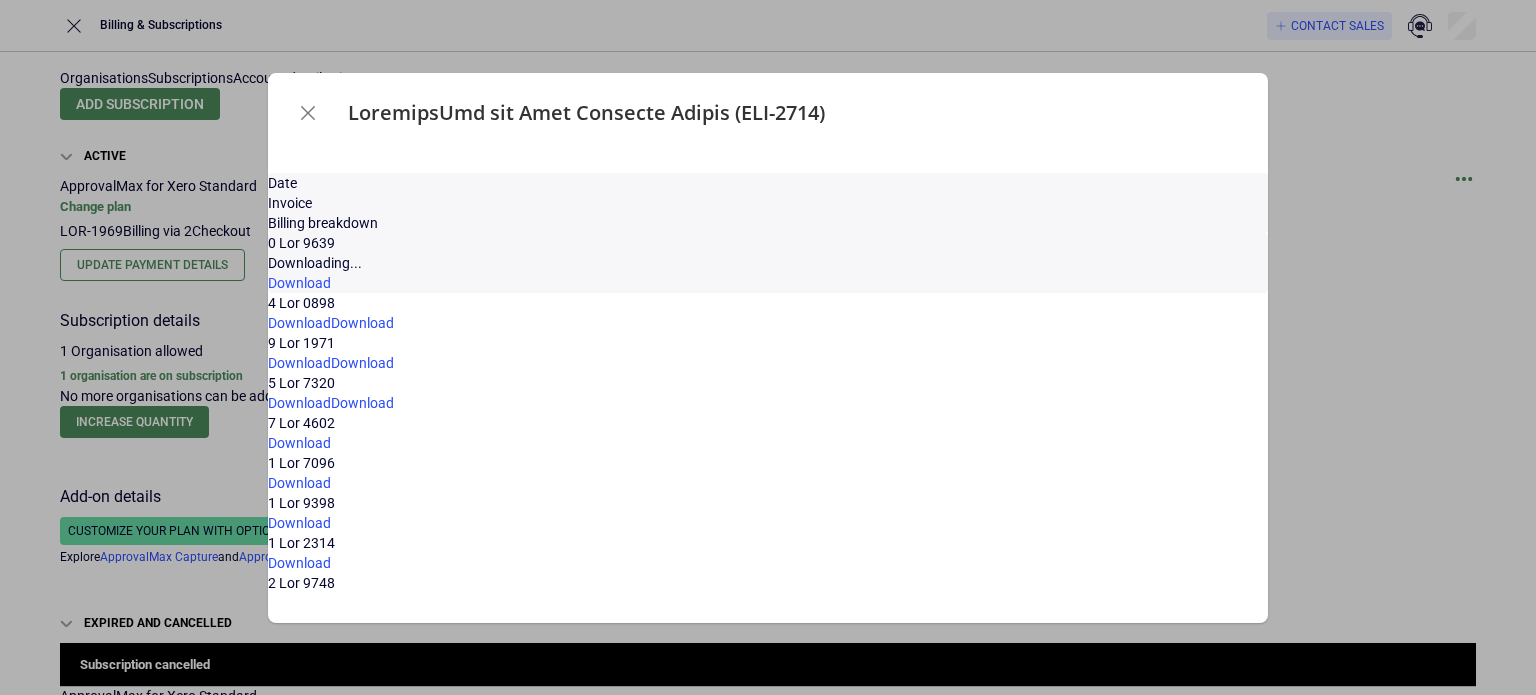 click on "Downloading..." at bounding box center (768, 263) 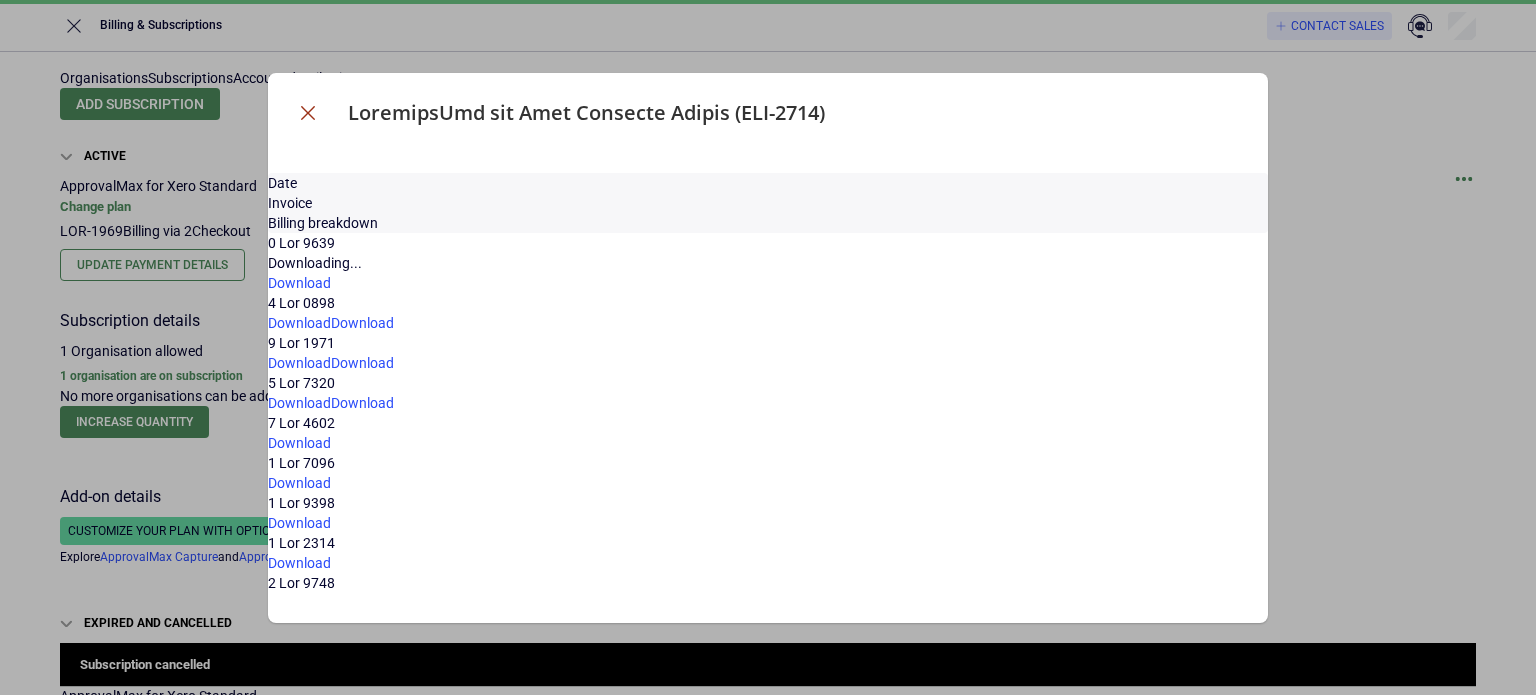 click at bounding box center (308, 113) 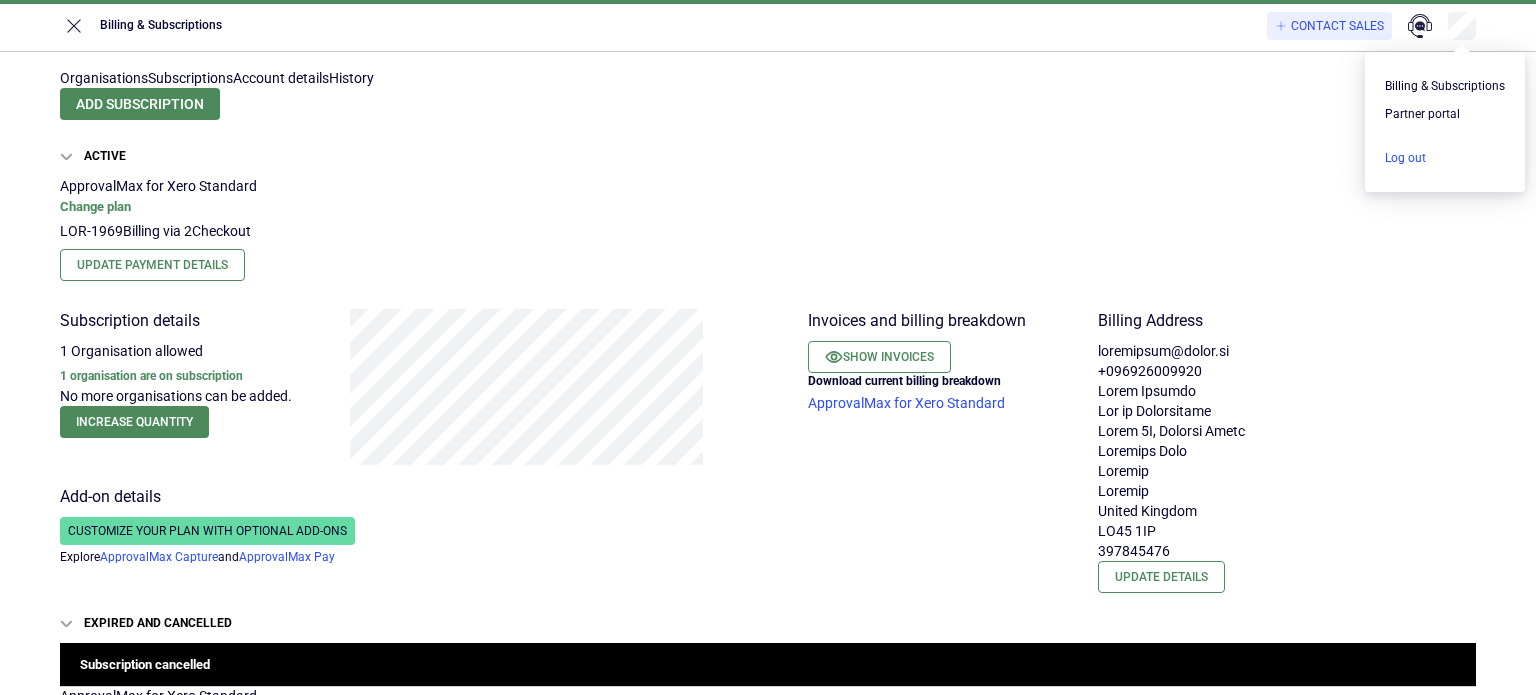 click at bounding box center (1445, 158) 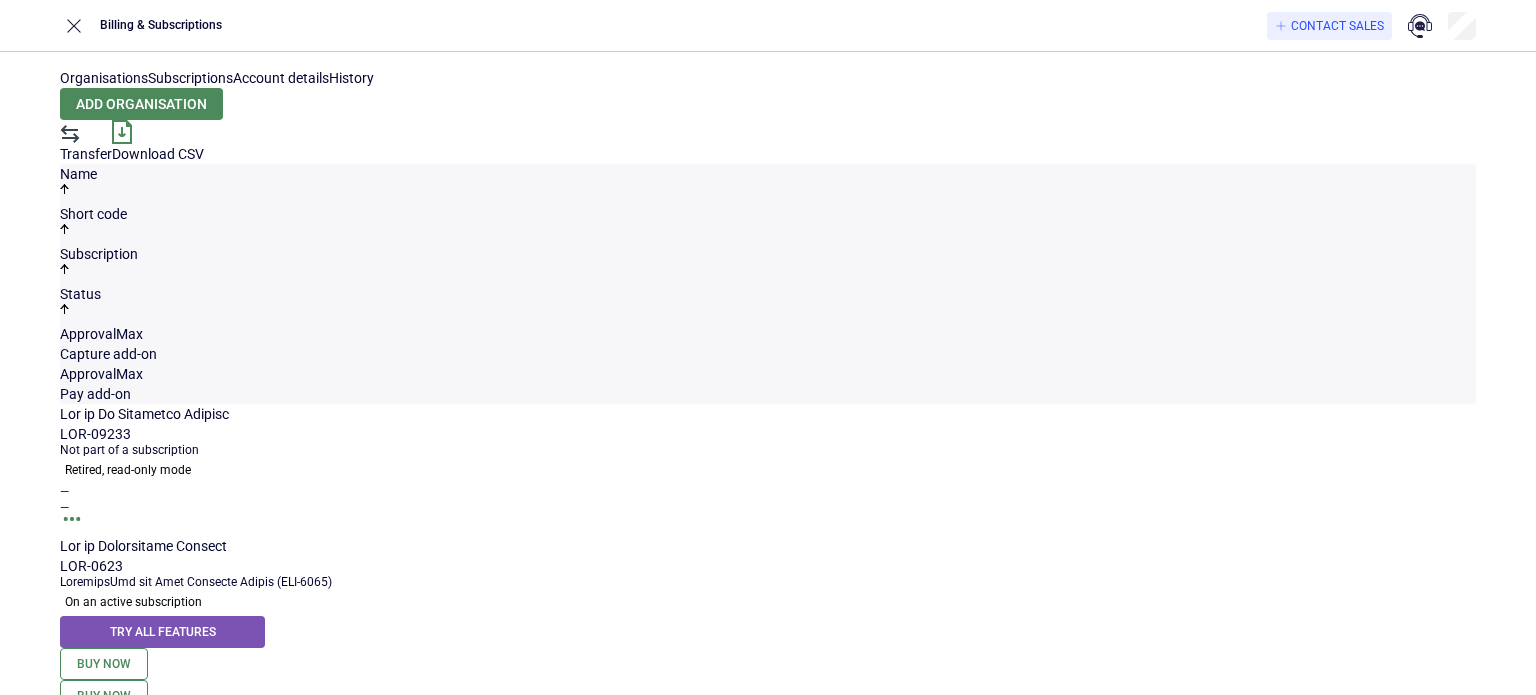 scroll, scrollTop: 0, scrollLeft: 0, axis: both 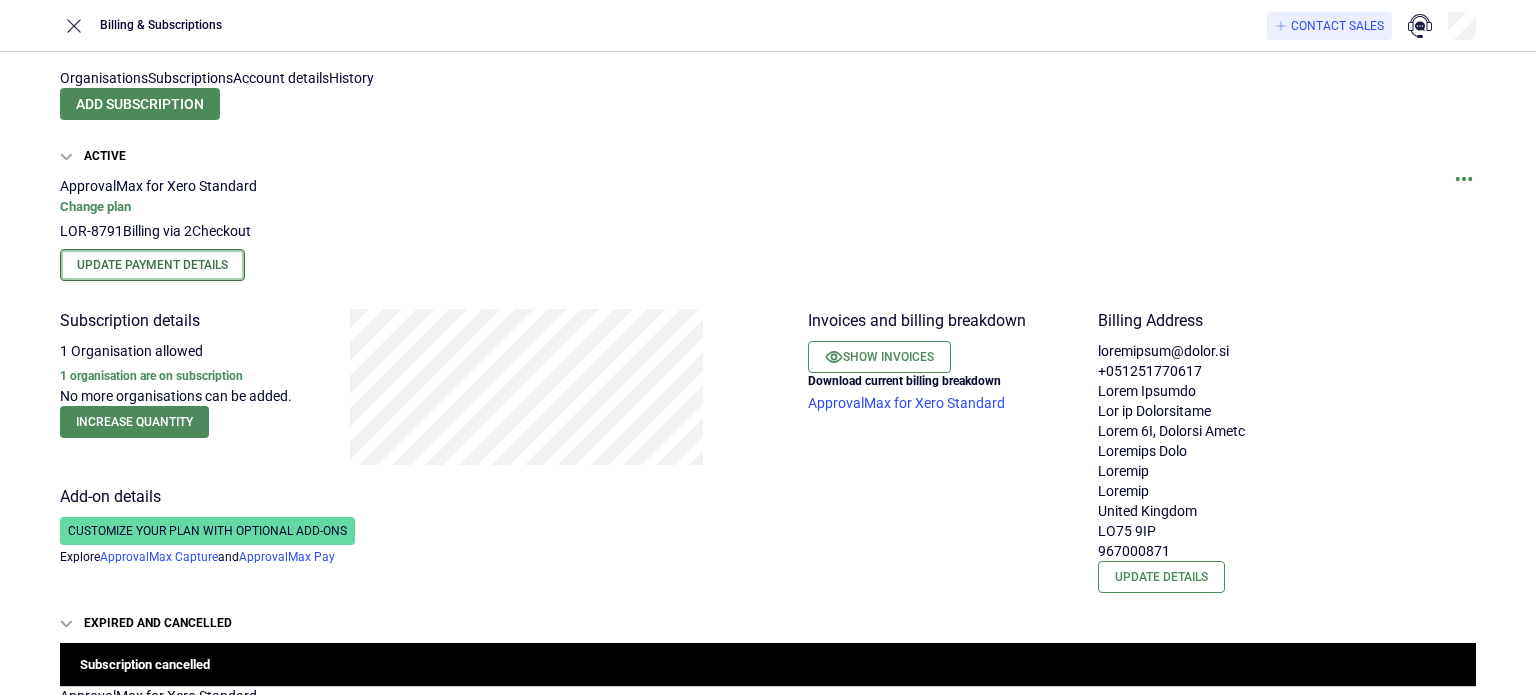 click on "Update Payment Details" at bounding box center [152, 265] 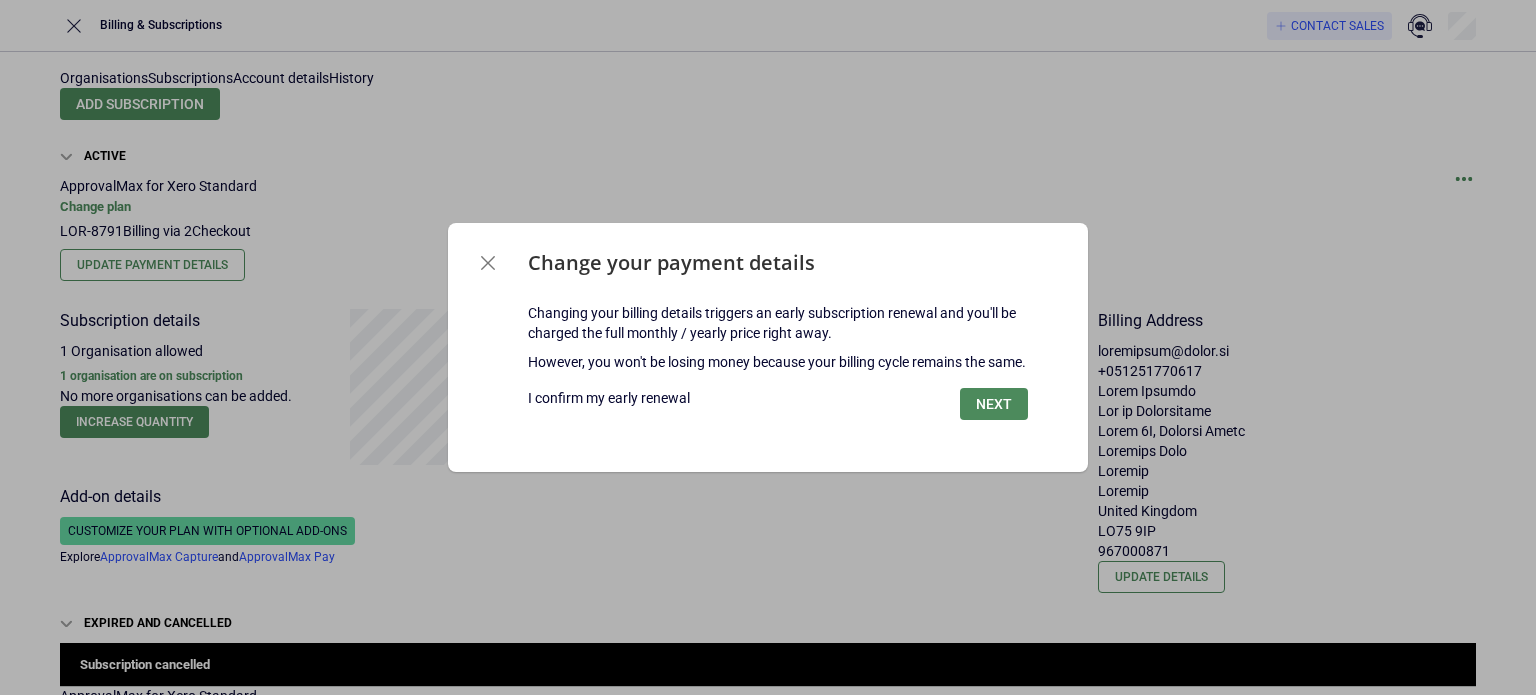 click at bounding box center [488, 263] 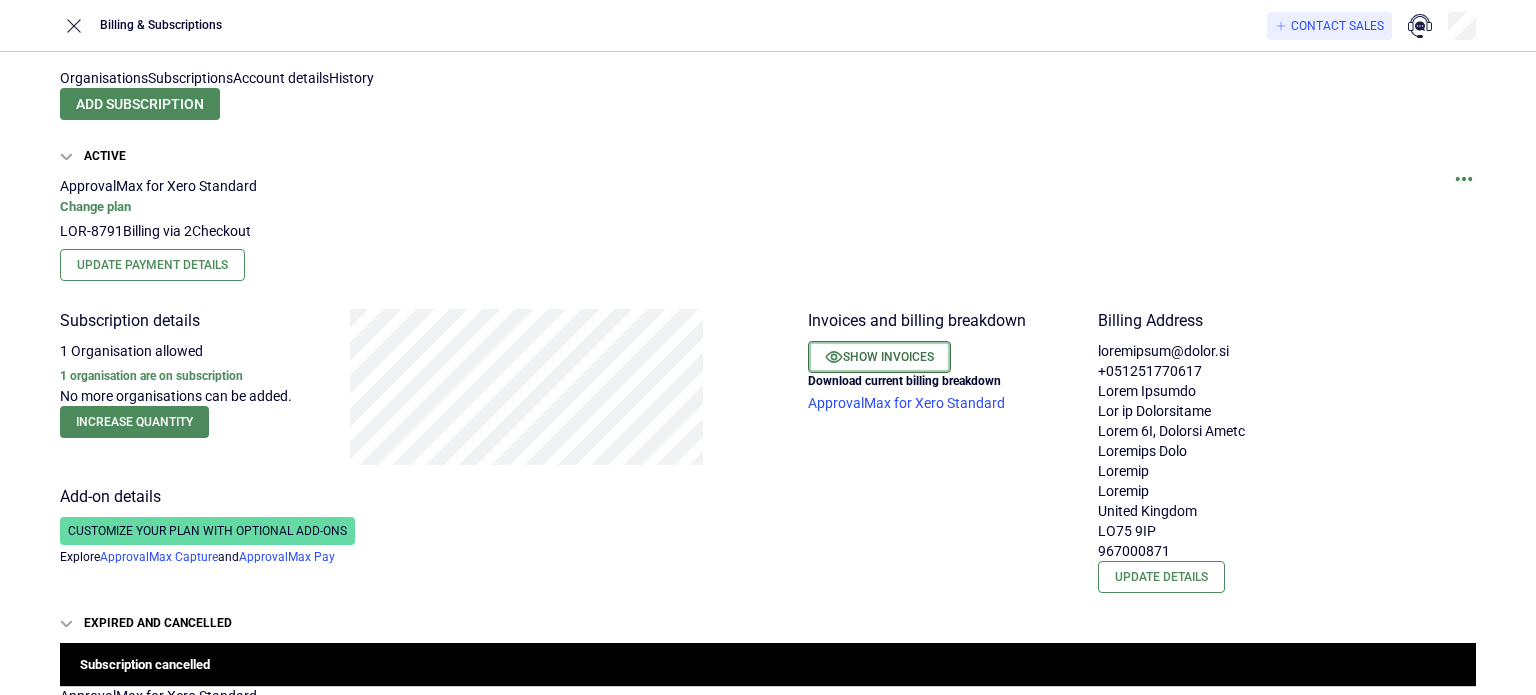 click on "Show invoices" at bounding box center [879, 357] 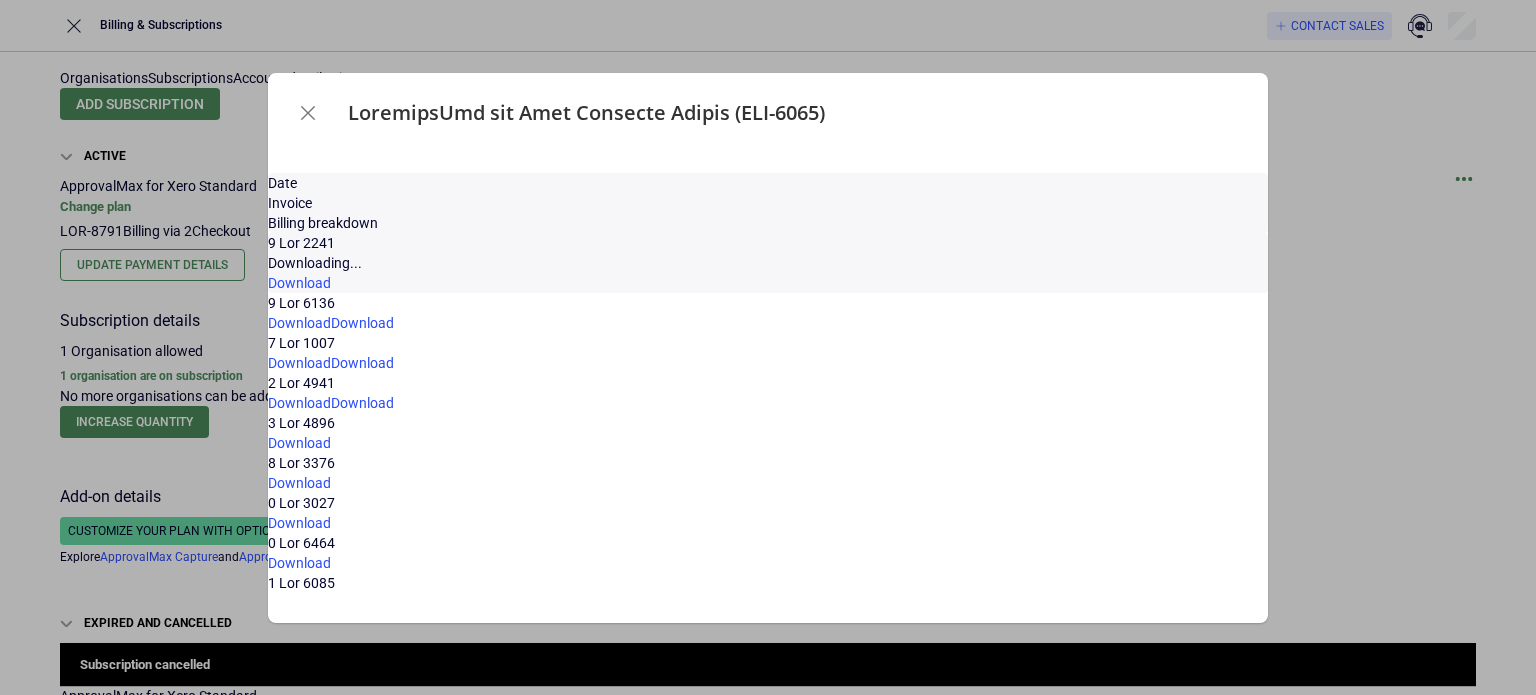 click on "Downloading..." at bounding box center (768, 263) 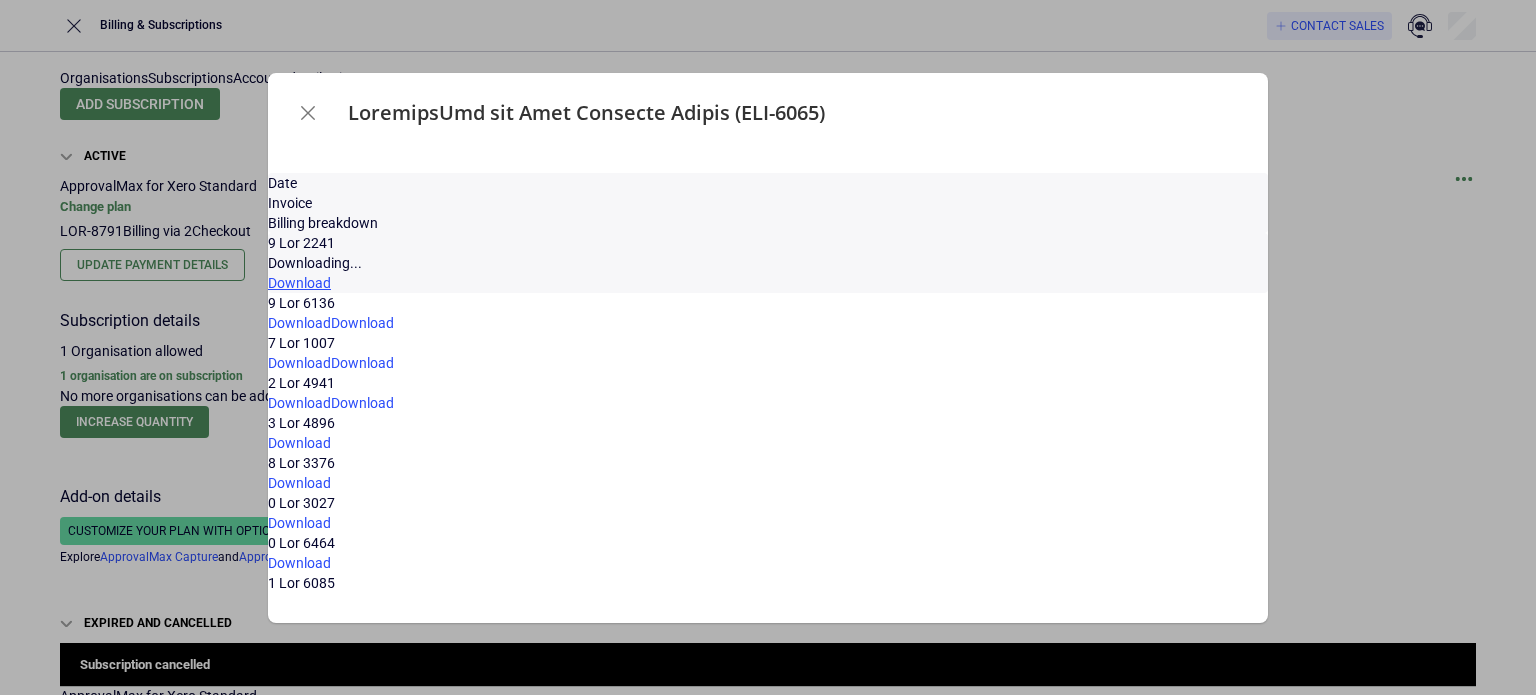 click on "Download" at bounding box center (299, 283) 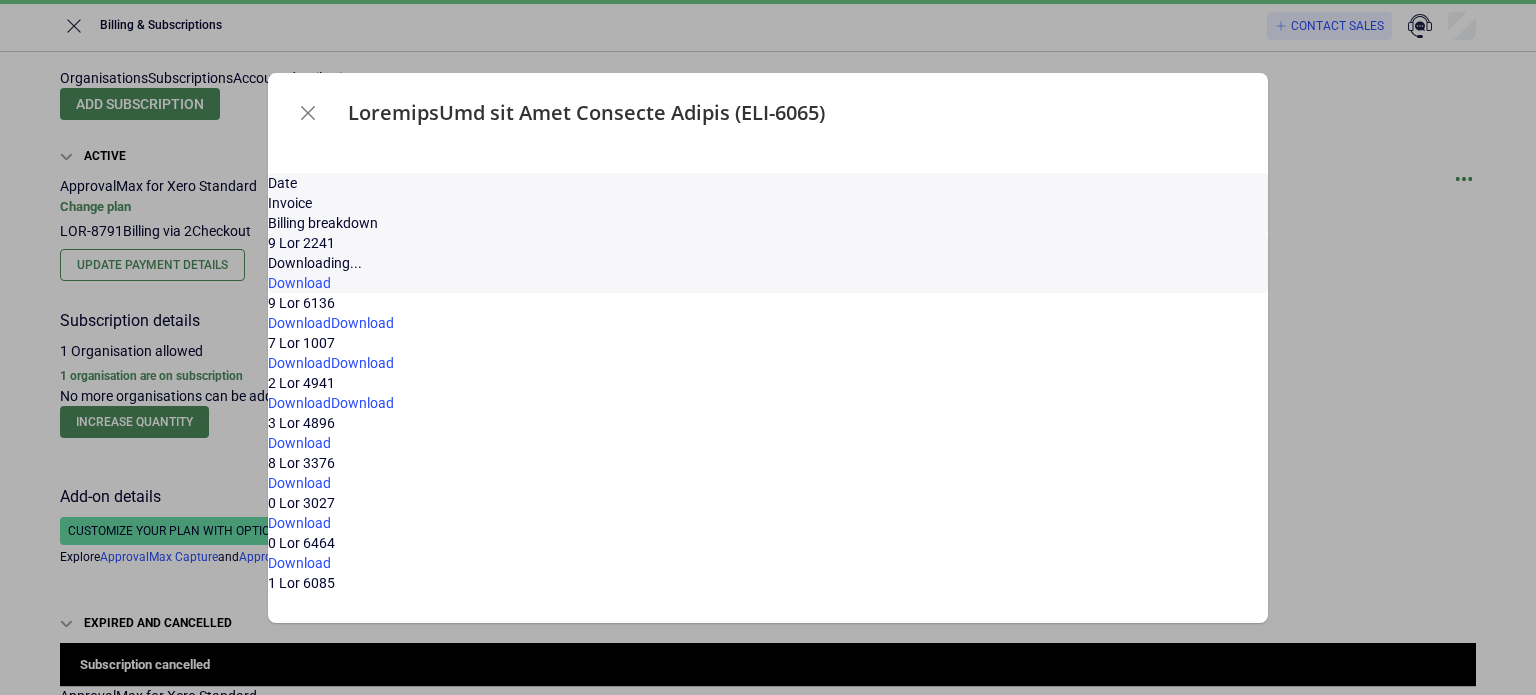 click on "9 Lor 2241" at bounding box center [768, 243] 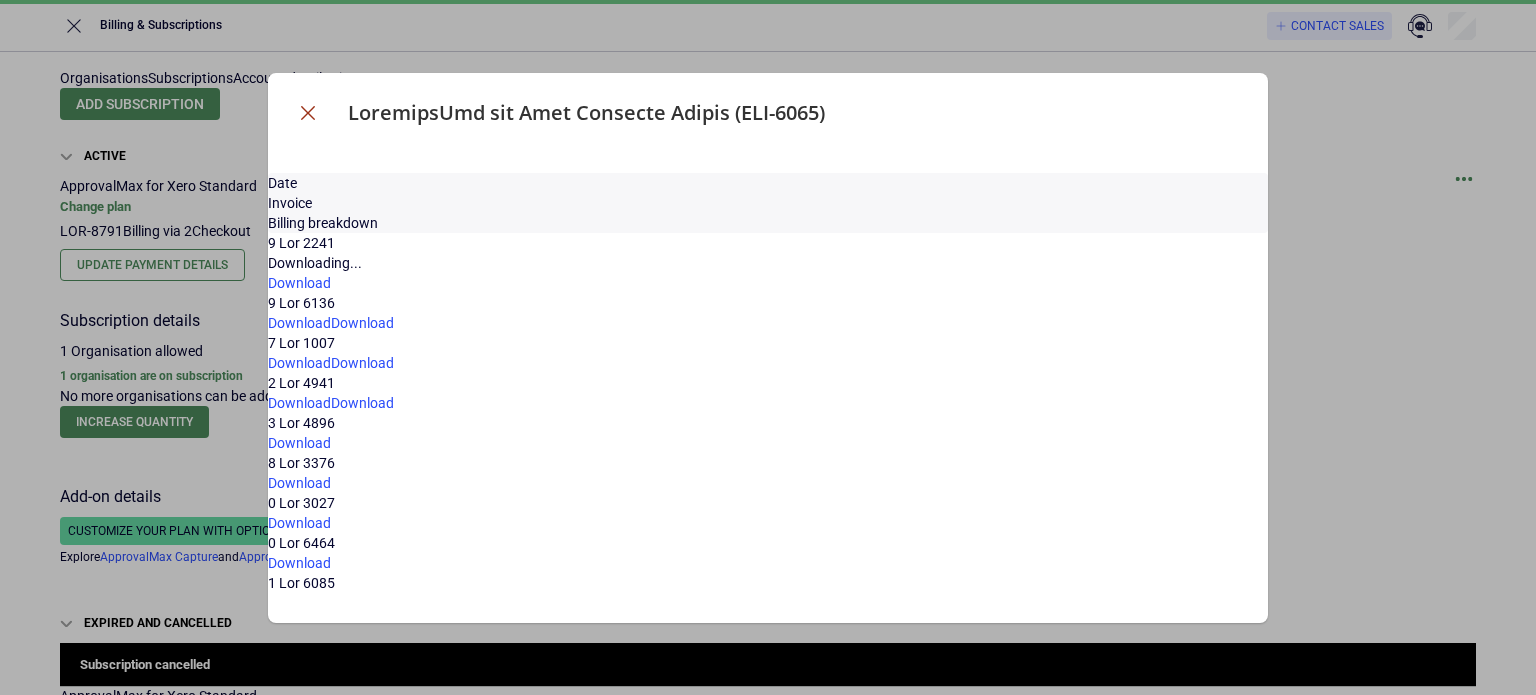 click at bounding box center [308, 113] 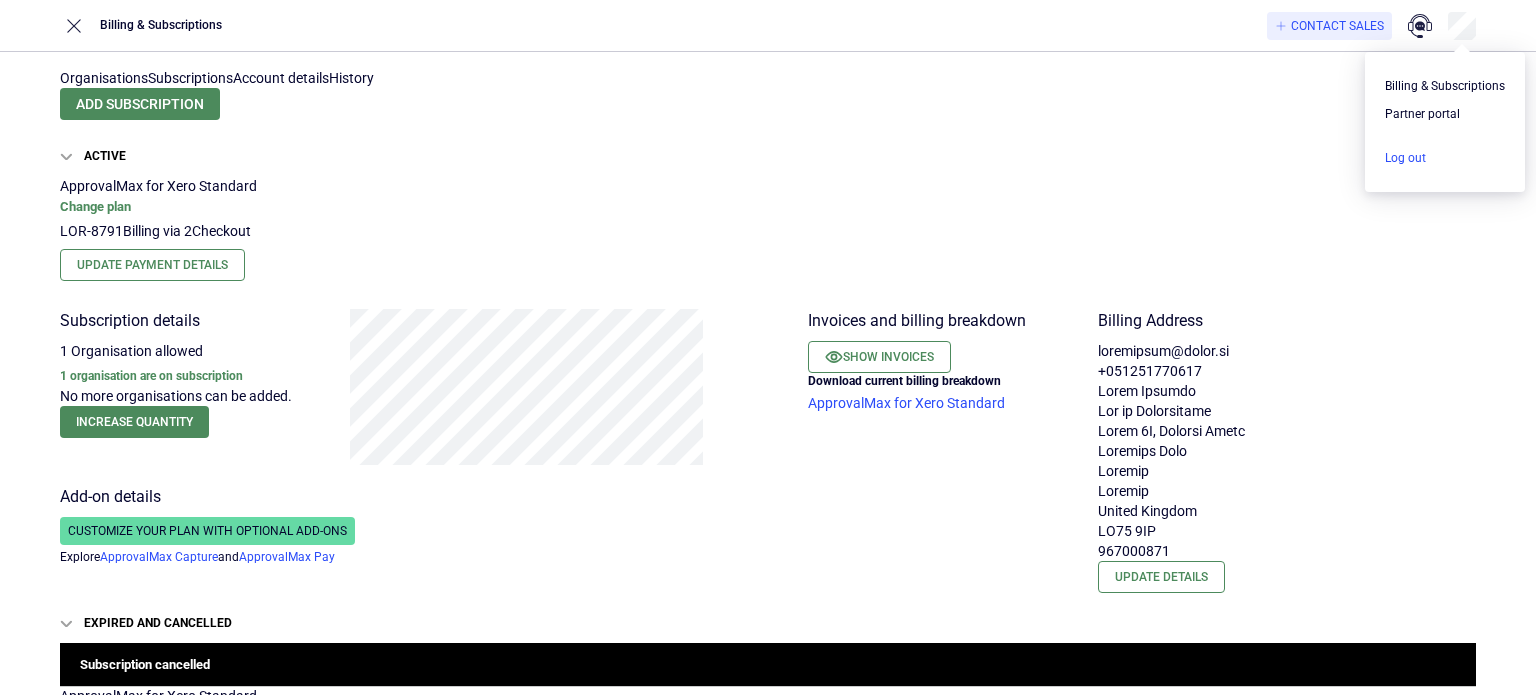 click at bounding box center (1445, 158) 